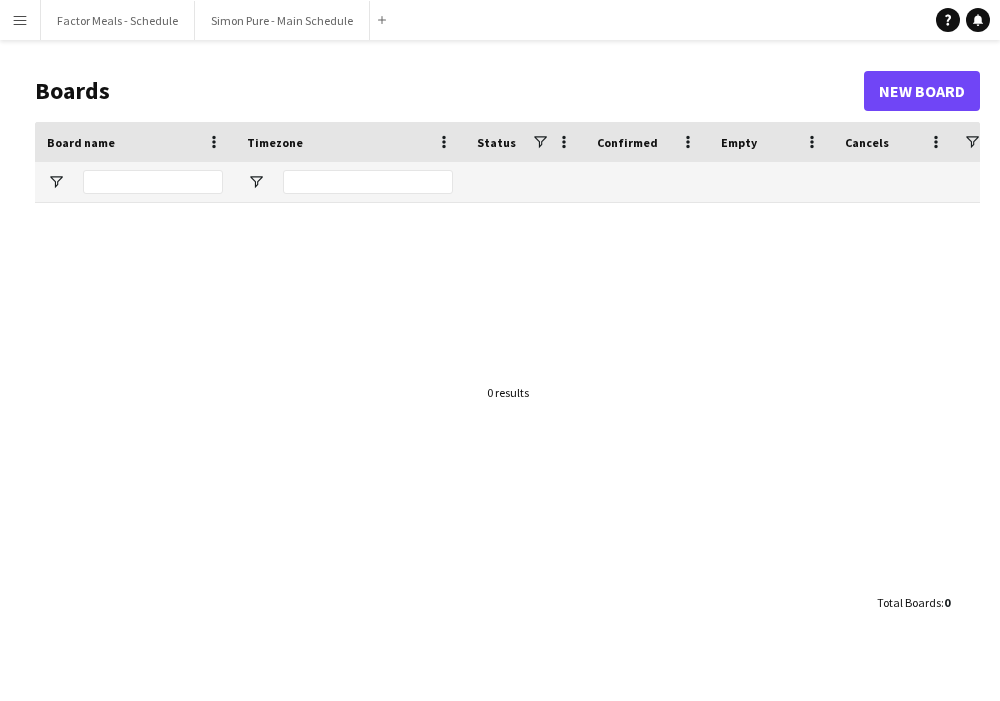 scroll, scrollTop: 0, scrollLeft: 0, axis: both 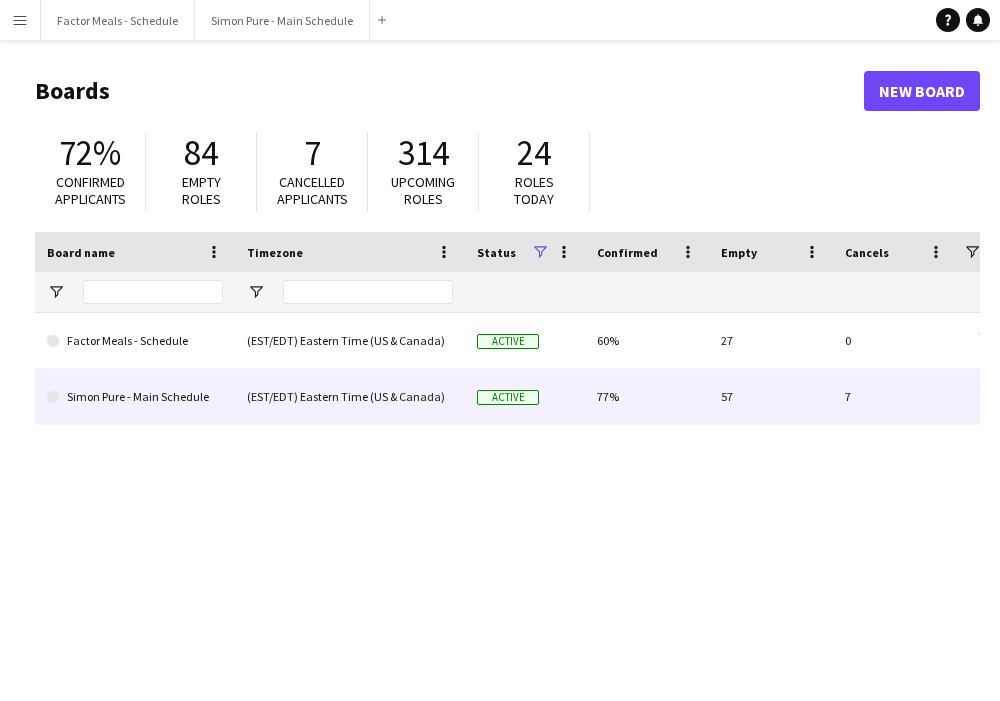 click on "(EST/EDT) Eastern Time (US & Canada)" 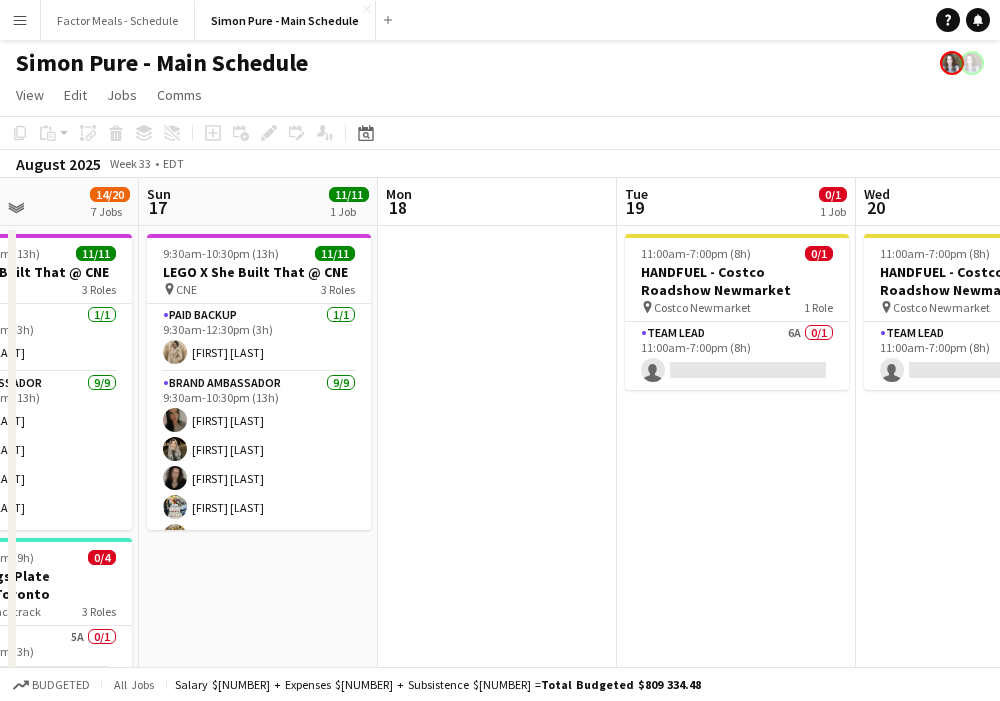 scroll, scrollTop: 0, scrollLeft: 567, axis: horizontal 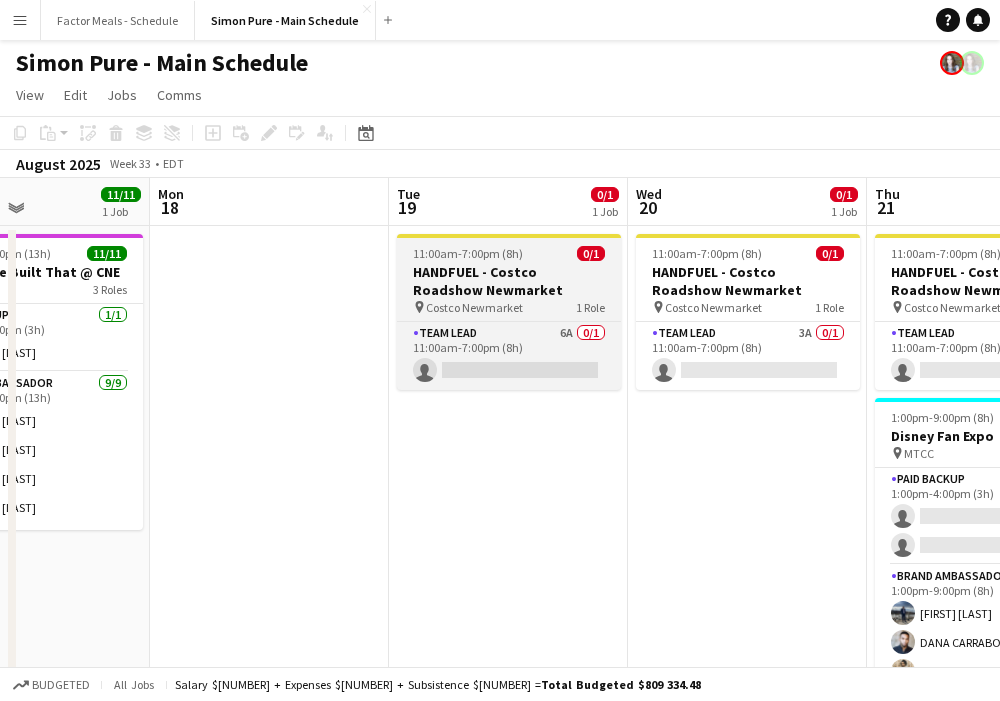 click on "HANDFUEL - Costco Roadshow Newmarket" at bounding box center (509, 281) 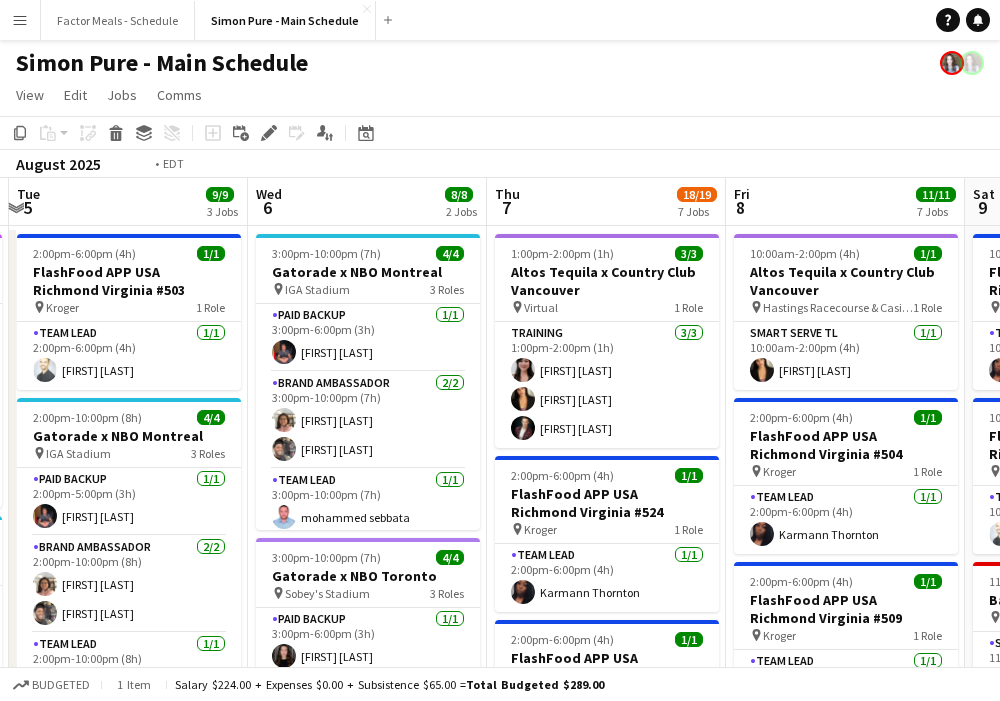 scroll, scrollTop: 0, scrollLeft: 602, axis: horizontal 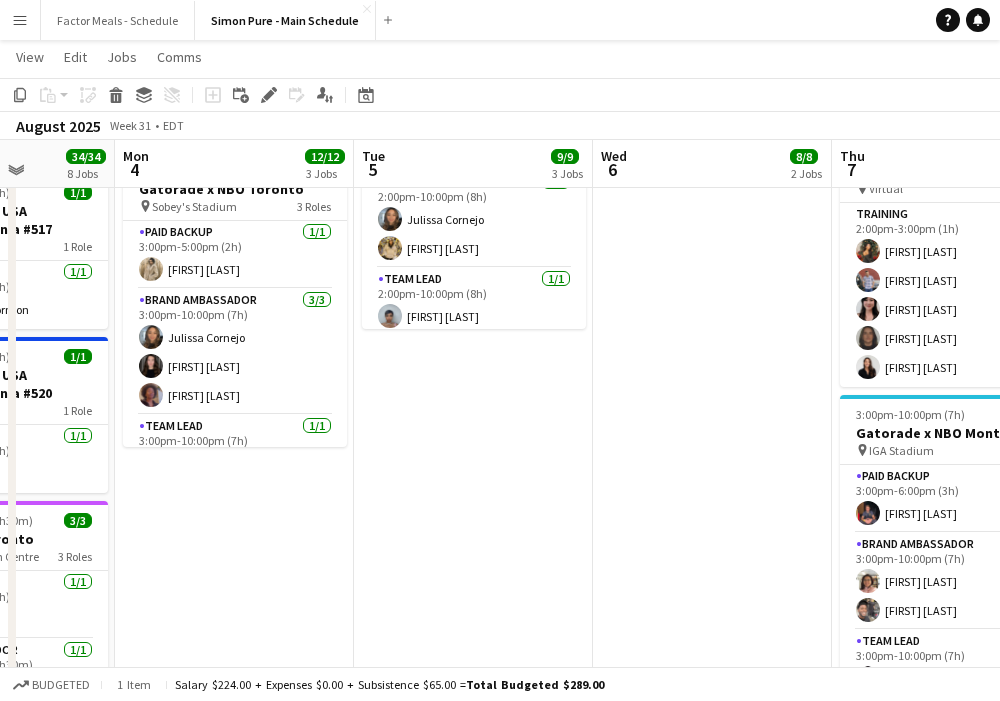 click on "2:00pm-6:00pm (4h)    1/1   FlashFood APP USA Richmond Virginia #503
pin
Kroger   1 Role   Team Lead   1/1   2:00pm-6:00pm (4h)
[FIRST] [LAST]     2:00pm-10:00pm (8h)    4/4   Gatorade x NBO Montreal
pin
IGA Stadium   3 Roles   Paid Backup   1/1   2:00pm-5:00pm (3h)
[FIRST] [LAST]  Brand Ambassador    2/2   2:00pm-10:00pm (8h)
[FIRST] [LAST] [LAST]  Team Lead   1/1   2:00pm-10:00pm (8h)
[FIRST] [LAST]     2:00pm-10:00pm (8h)    4/4   Gatorade x NBO Toronto
pin
Sobey's Stadium   3 Roles   Paid Backup   1/1   2:00pm-5:00pm (3h)
[FIRST] [LAST]  Brand Ambassador    2/2   2:00pm-10:00pm (8h)
[FIRST] [LAST] [LAST]  Team Lead   1/1   2:00pm-10:00pm (8h)
[FIRST] [LAST]" at bounding box center (473, 1027) 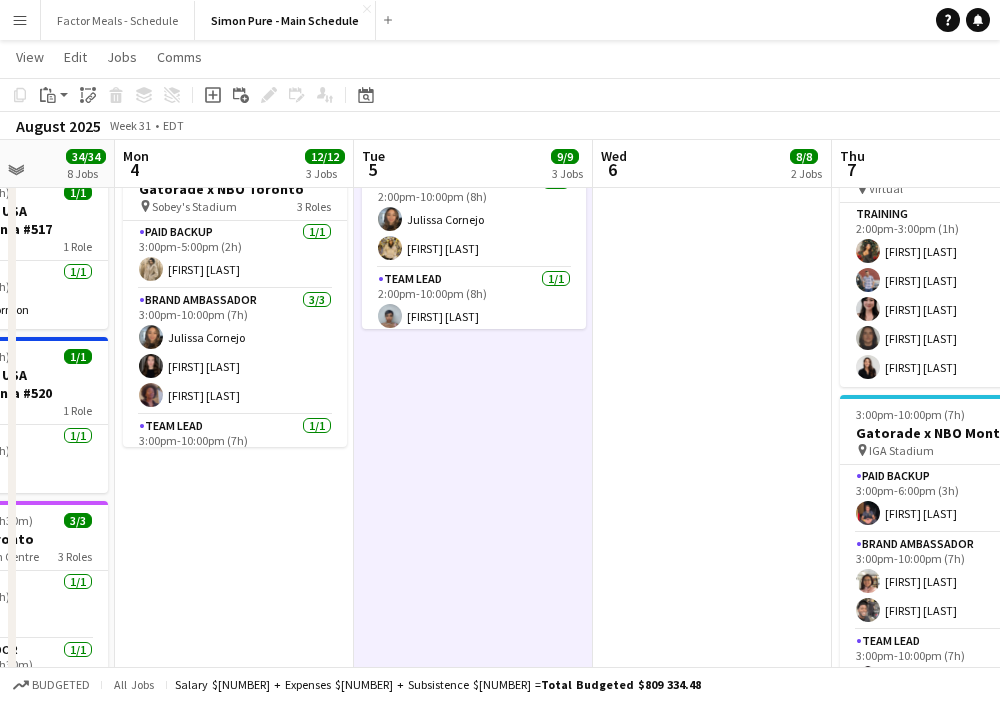 click on "2:00pm-6:00pm (4h)    1/1   FlashFood APP USA Richmond Virginia #503
pin
Kroger   1 Role   Team Lead   1/1   2:00pm-6:00pm (4h)
[FIRST] [LAST]     2:00pm-10:00pm (8h)    4/4   Gatorade x NBO Montreal
pin
IGA Stadium   3 Roles   Paid Backup   1/1   2:00pm-5:00pm (3h)
[FIRST] [LAST]  Brand Ambassador    2/2   2:00pm-10:00pm (8h)
[FIRST] [LAST] [LAST]  Team Lead   1/1   2:00pm-10:00pm (8h)
[FIRST] [LAST]     2:00pm-10:00pm (8h)    4/4   Gatorade x NBO Toronto
pin
Sobey's Stadium   3 Roles   Paid Backup   1/1   2:00pm-5:00pm (3h)
[FIRST] [LAST]  Brand Ambassador    2/2   2:00pm-10:00pm (8h)
[FIRST] [LAST] [LAST]  Team Lead   1/1   2:00pm-10:00pm (8h)
[FIRST] [LAST]" at bounding box center [473, 1027] 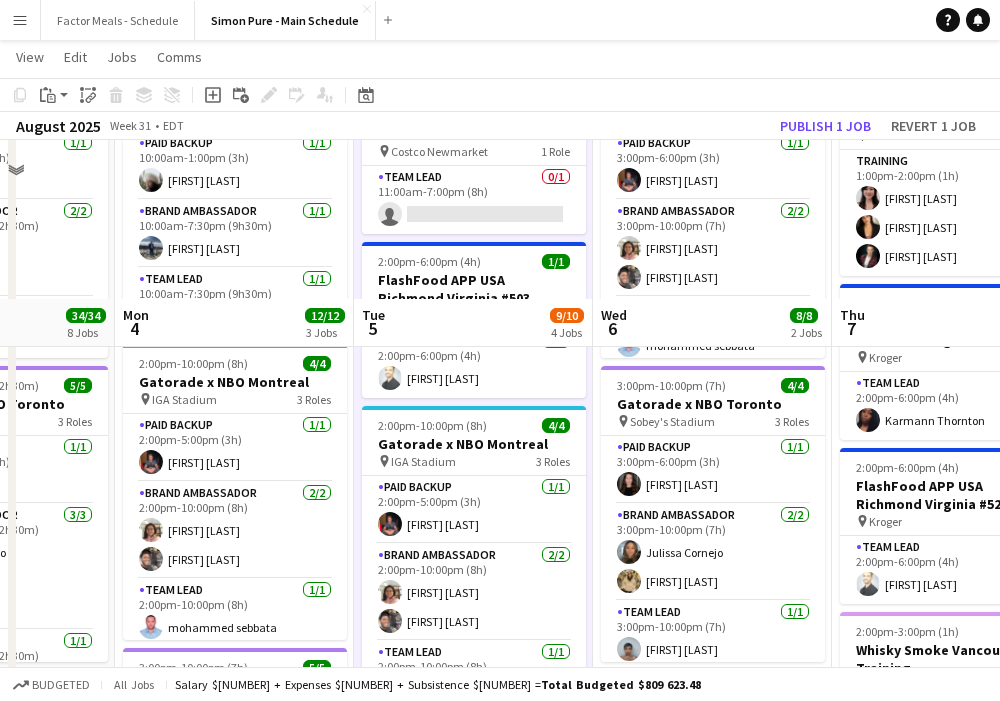 scroll, scrollTop: 0, scrollLeft: 0, axis: both 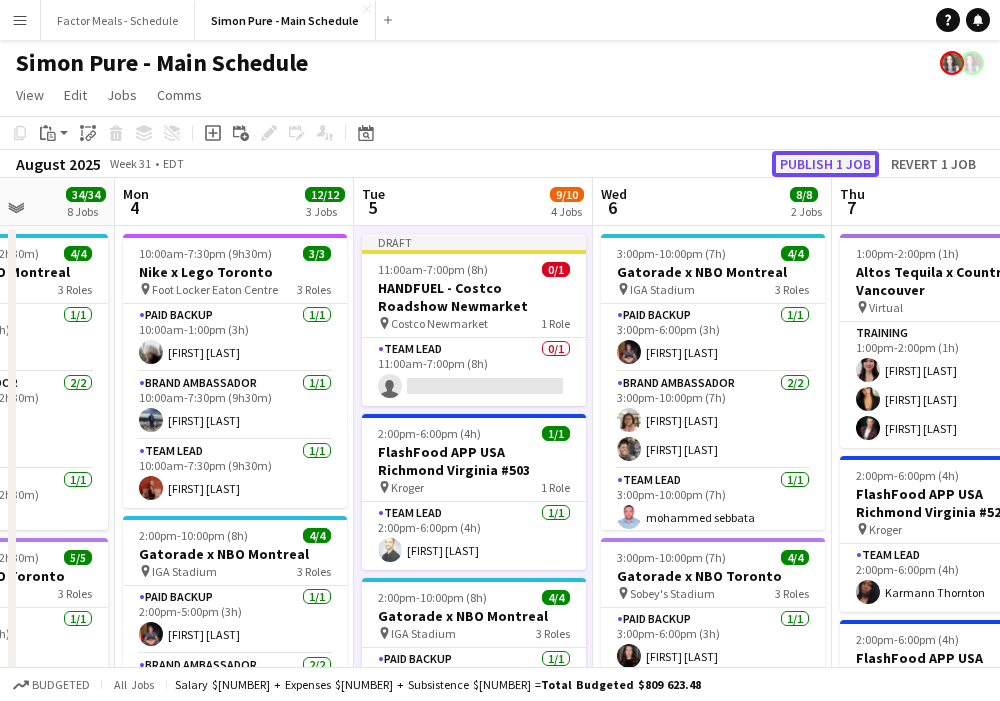 click on "Publish 1 job" 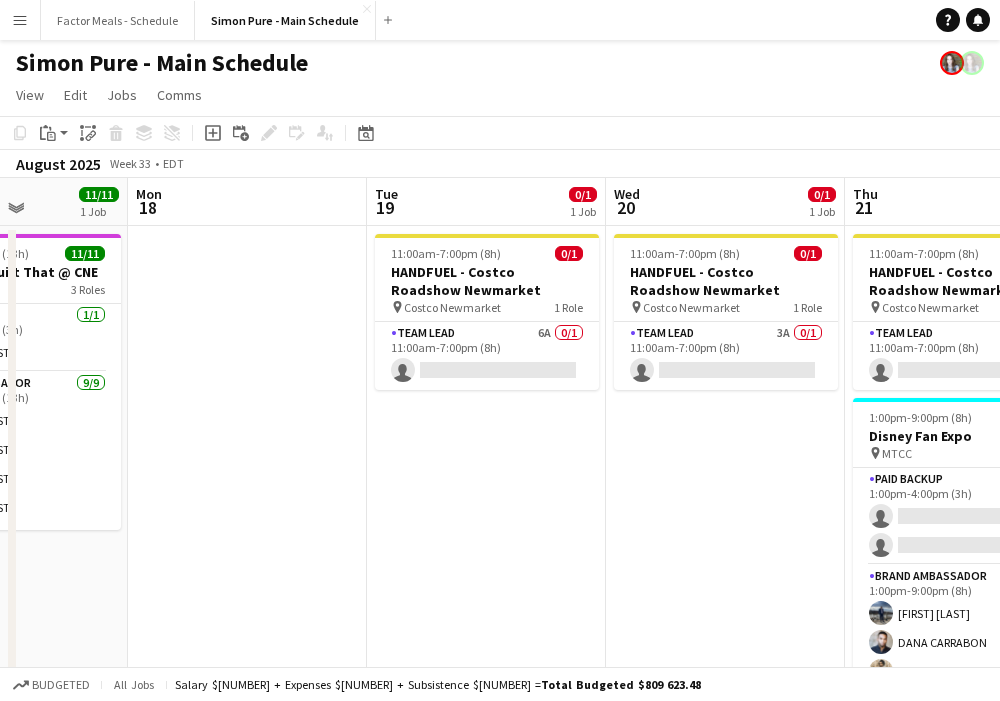 scroll, scrollTop: 0, scrollLeft: 594, axis: horizontal 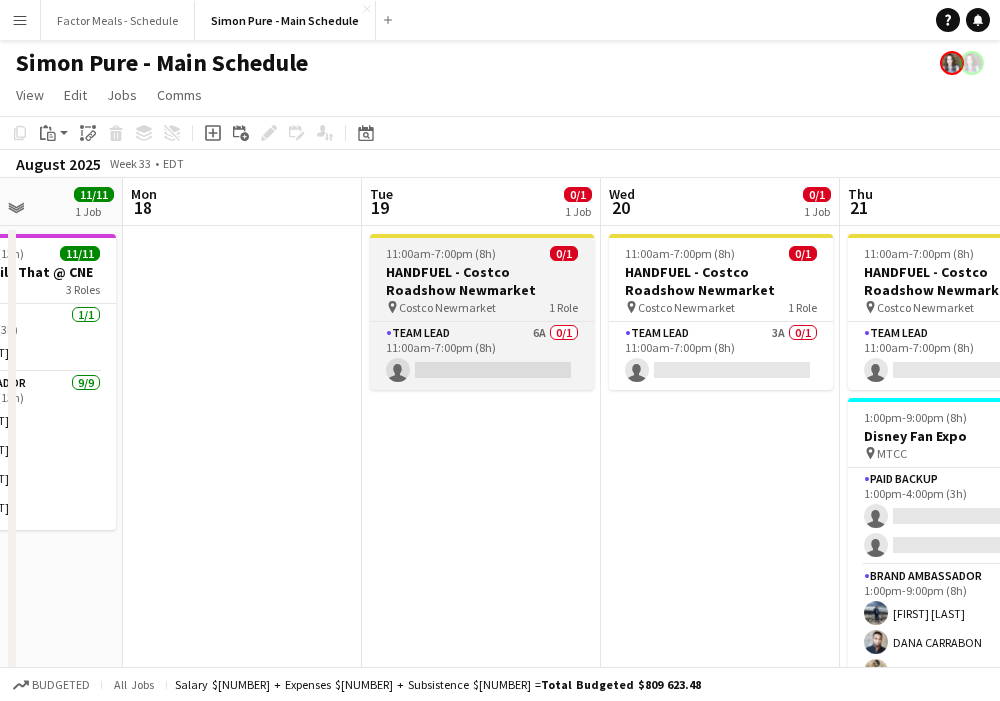 click on "HANDFUEL - Costco Roadshow Newmarket" at bounding box center (482, 281) 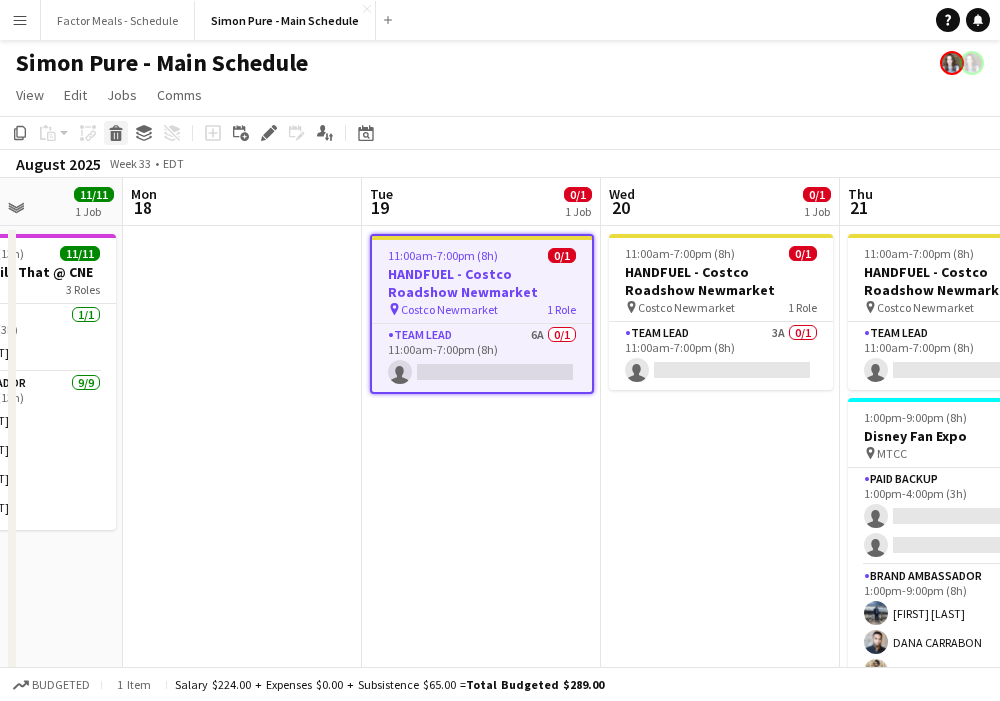 click 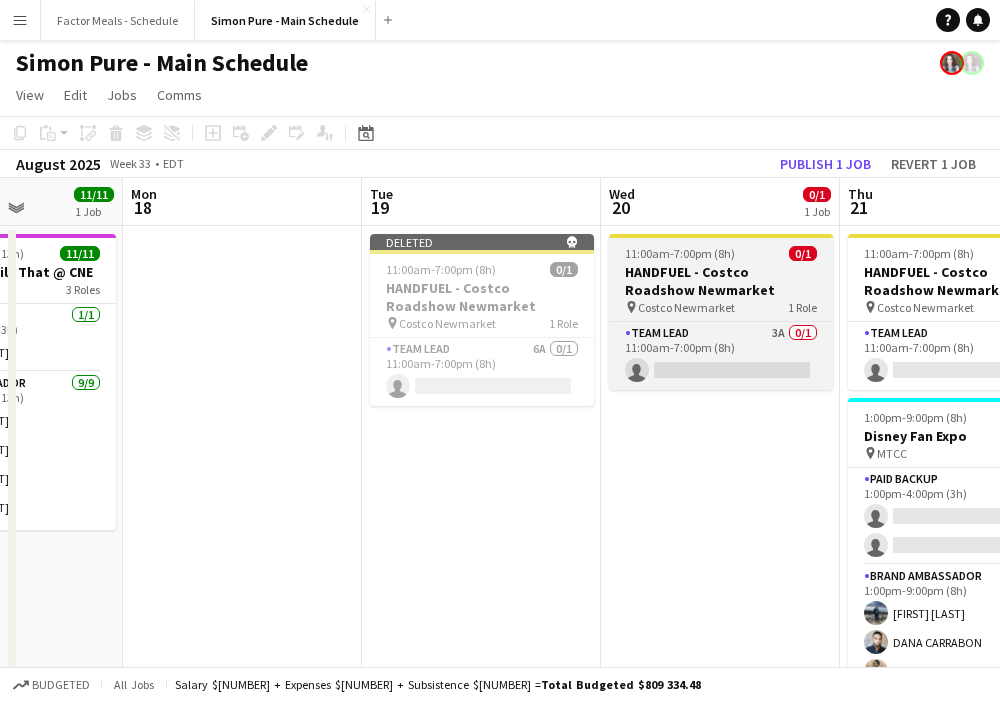 click on "HANDFUEL - Costco Roadshow Newmarket" at bounding box center [721, 281] 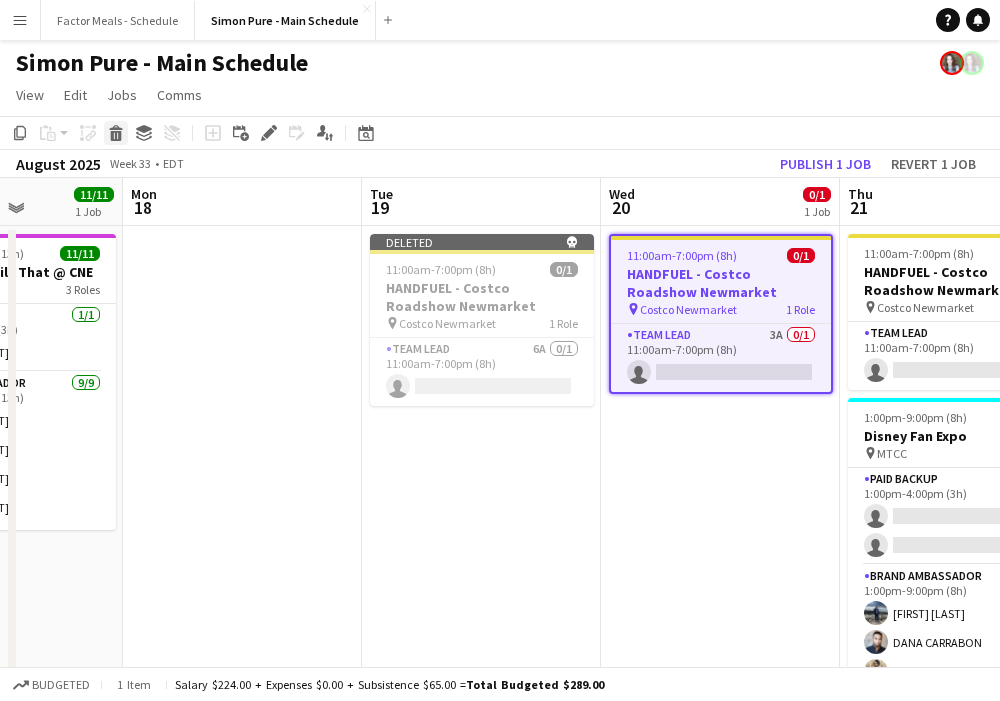 click 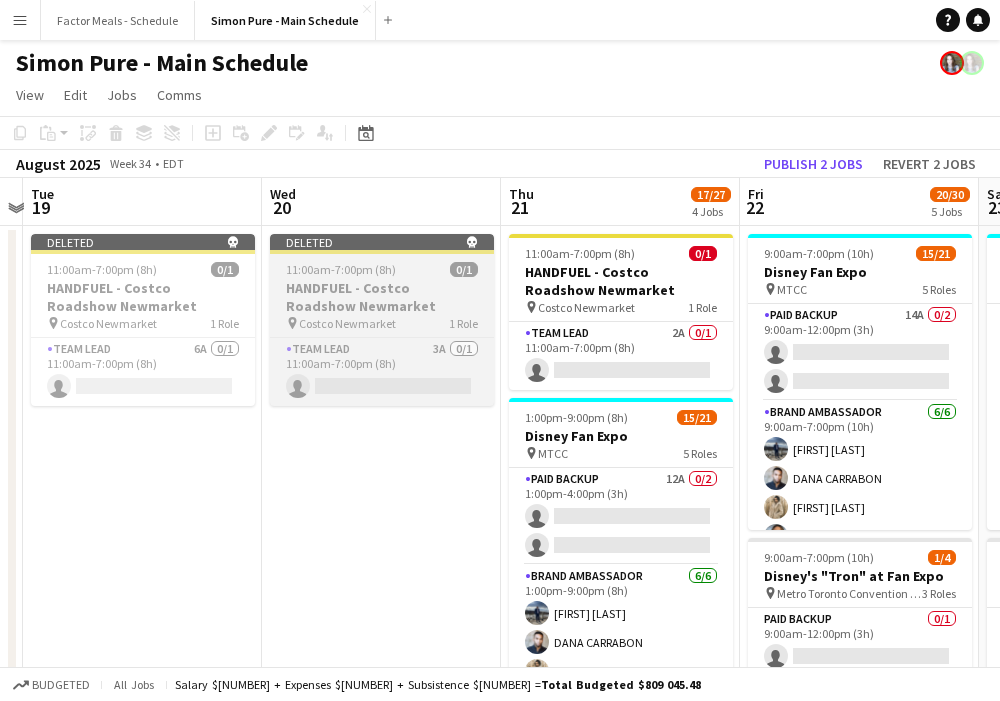 scroll, scrollTop: 0, scrollLeft: 972, axis: horizontal 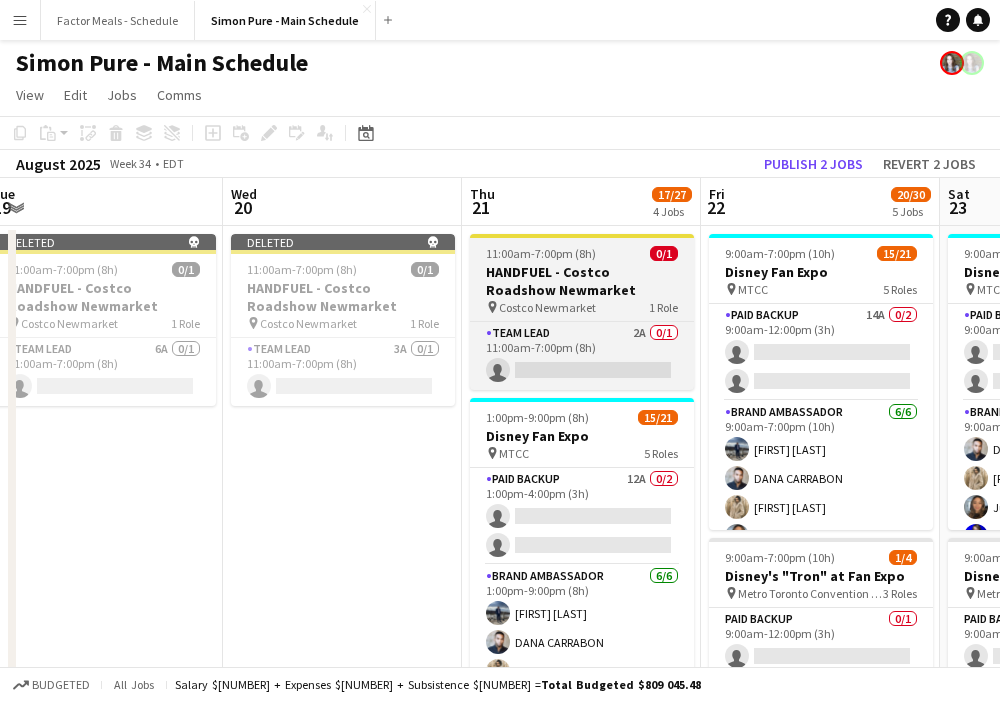 click on "HANDFUEL - Costco Roadshow Newmarket" at bounding box center [582, 281] 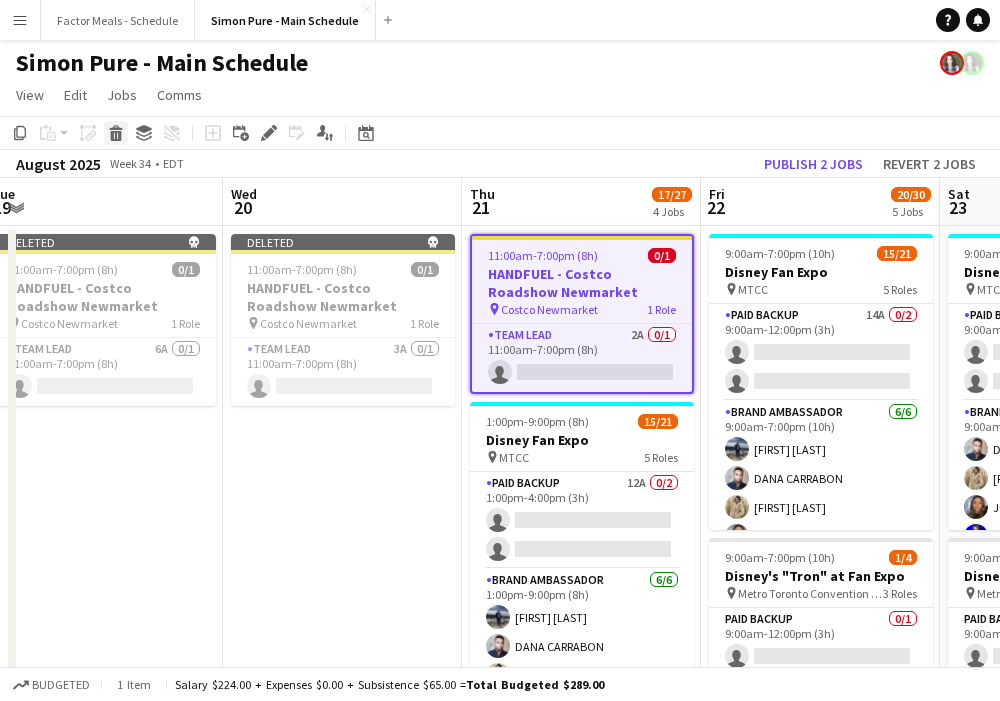 click 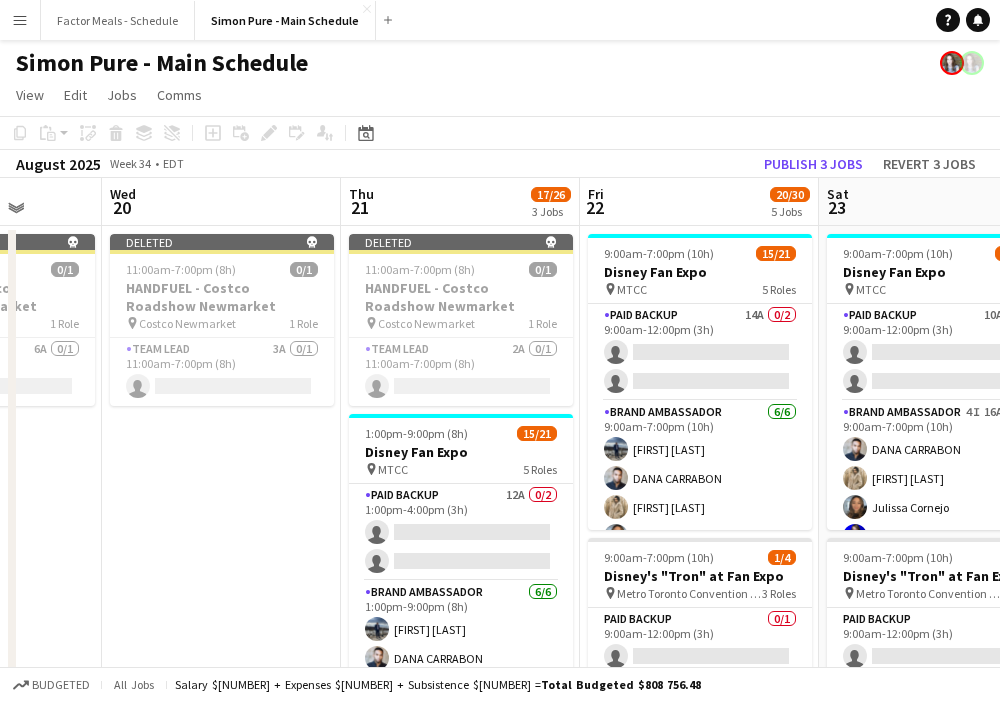 scroll, scrollTop: 0, scrollLeft: 748, axis: horizontal 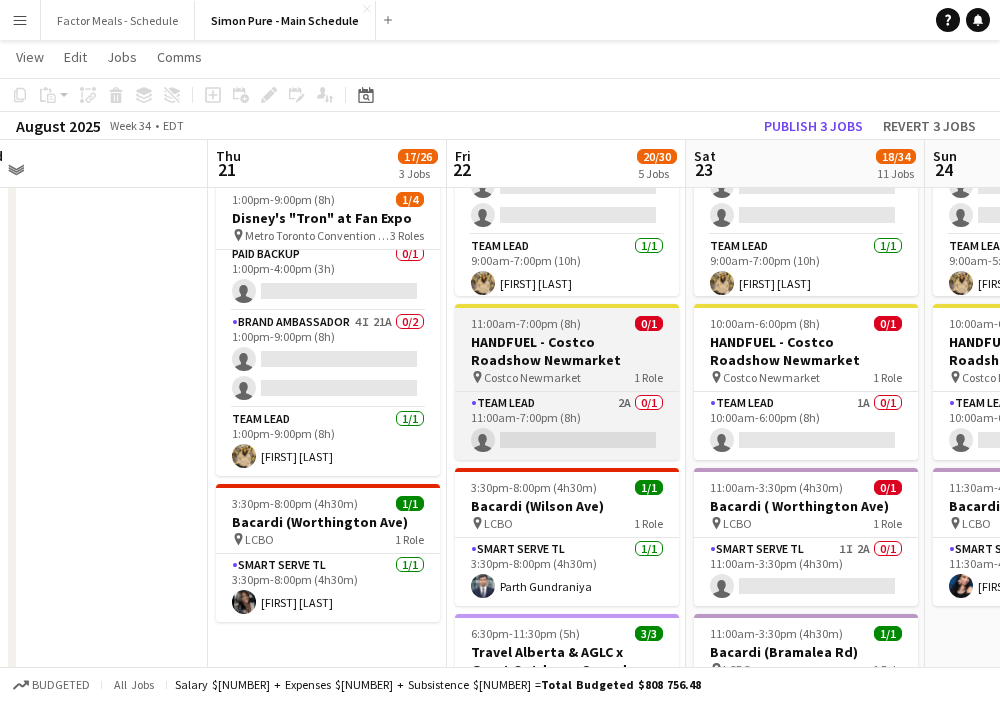 click on "Costco Newmarket" at bounding box center [532, 377] 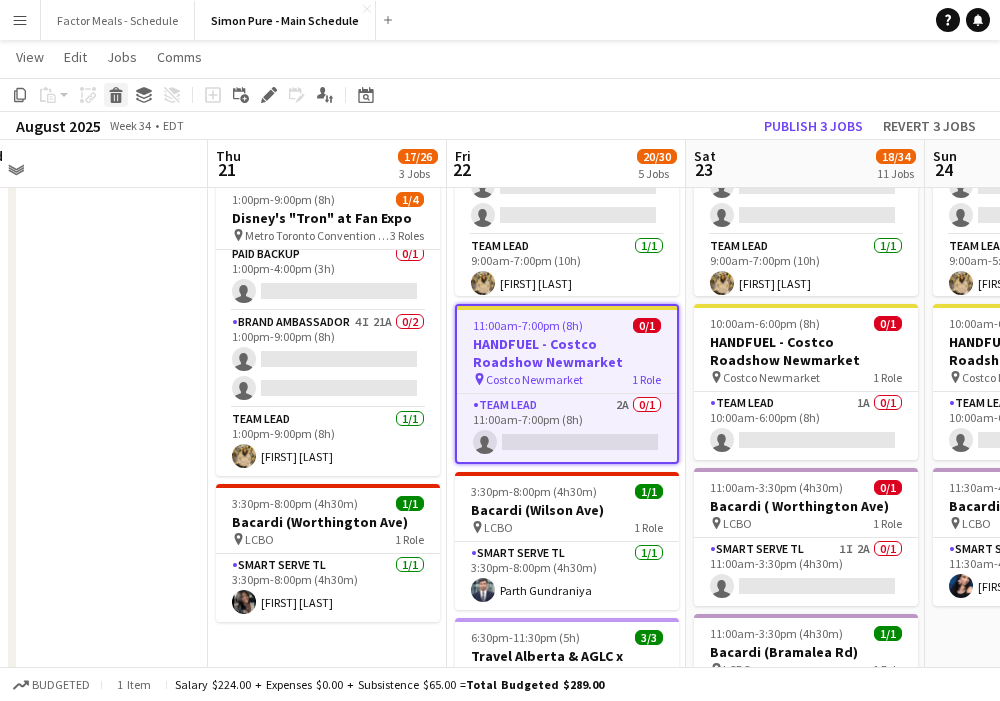 click 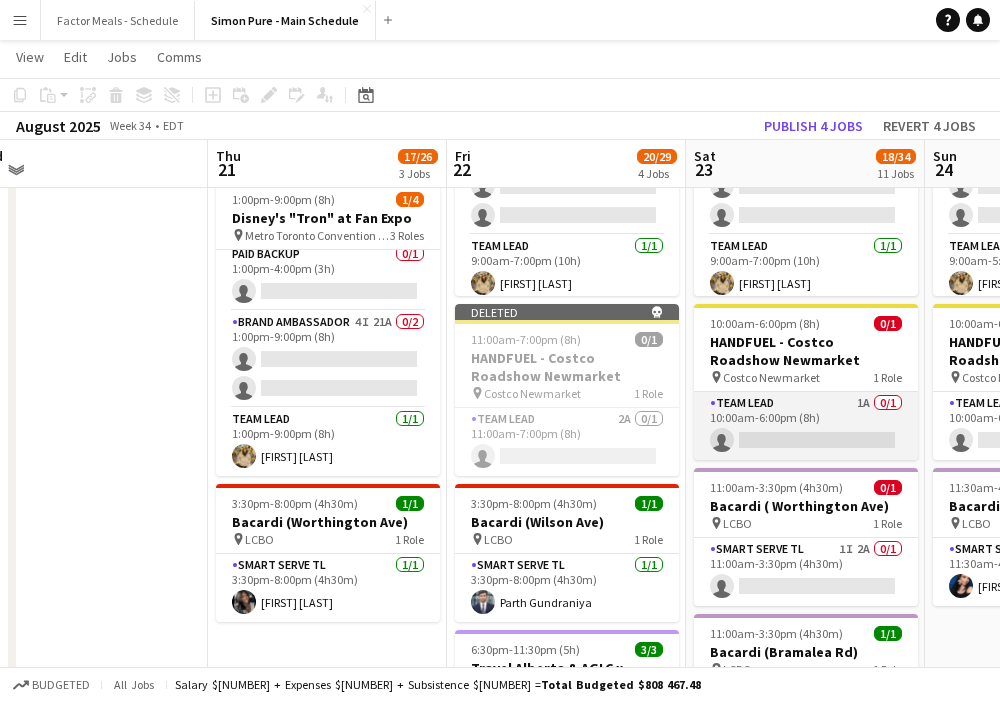 click on "Team Lead   1A   0/1   10:00am-6:00pm (8h)
single-neutral-actions" at bounding box center (806, 426) 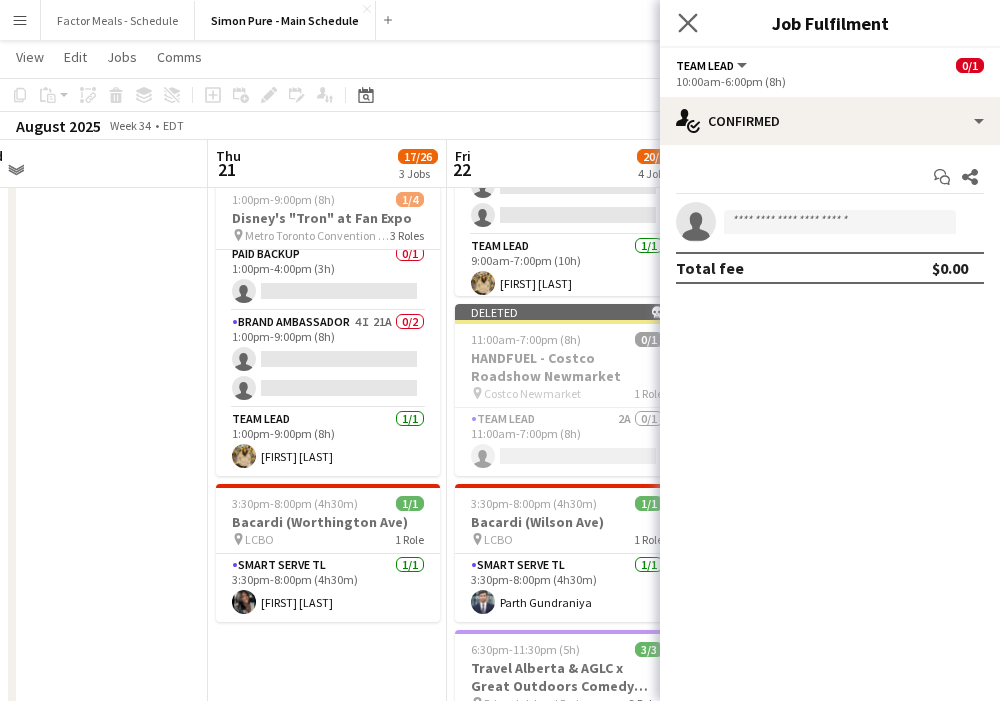 click on "Close pop-in" 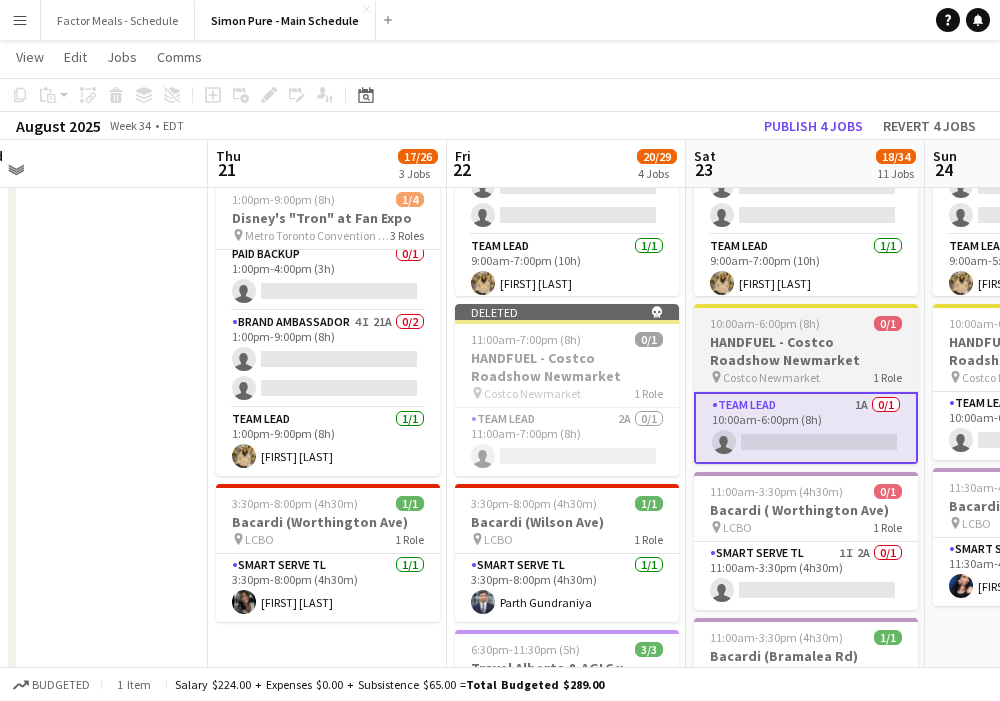 click on "10:00am-6:00pm (8h)" at bounding box center (765, 323) 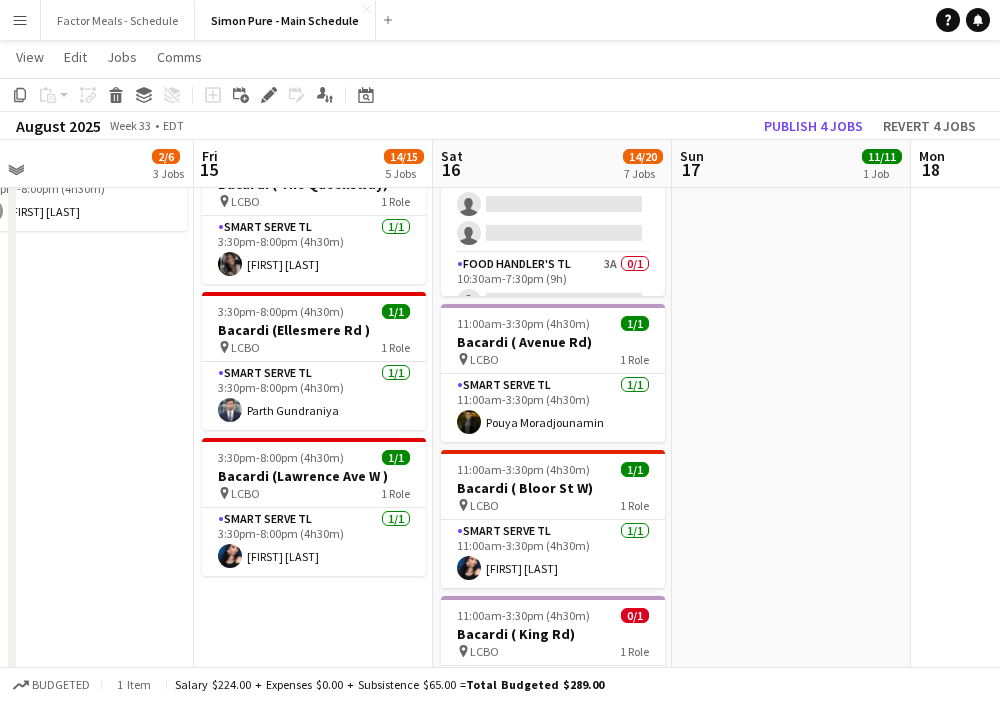 scroll, scrollTop: 0, scrollLeft: 524, axis: horizontal 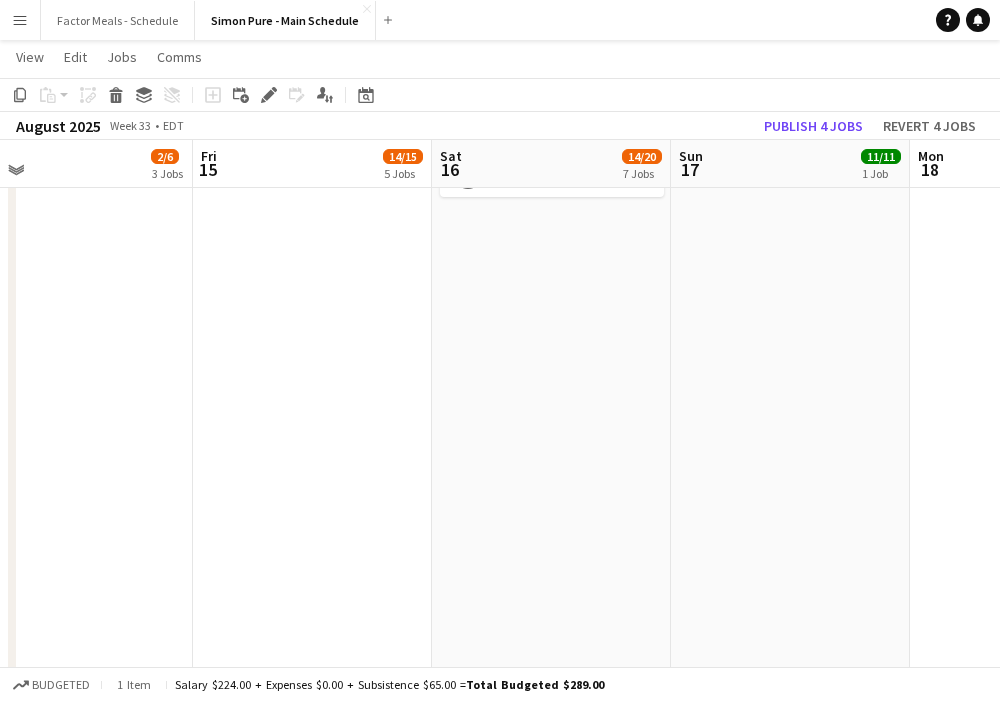 click on "9:30am-10:30pm (13h)    11/11   LEGO X She Built That @ CNE
pin
CNE   3 Roles   Paid Backup   1/1   9:30am-12:30pm (3h)
[FIRST] [LAST]  Brand Ambassador    9/9   9:30am-10:30pm (13h)
[FIRST] [LAST] [FIRST] [LAST] [FIRST] [LAST] [FIRST] [LAST] [FIRST] [LAST] [FIRST] [LAST] [FIRST] [LAST] [FIRST] [LAST]  Team Lead   1/1   9:30am-10:30pm (13h)
[FIRST] [LAST]     10:30am-7:30pm (9h)    0/4   Bubly x Kings Plate Woodbine Toronto
pin
Woodbine Racetrack   3 Roles   Paid Backup   6A   0/1   10:30am-1:30pm (3h)
single-neutral-actions
Food Handler's BA   6A   0/2   10:30am-7:30pm (9h)
single-neutral-actions
single-neutral-actions
Food Handler's TL   3A   0/1   10:30am-7:30pm (9h)
single-neutral-actions
11:00am-3:30pm (4h30m)    1/1   Bacardi ( Avenue Rd)
pin" at bounding box center [551, 329] 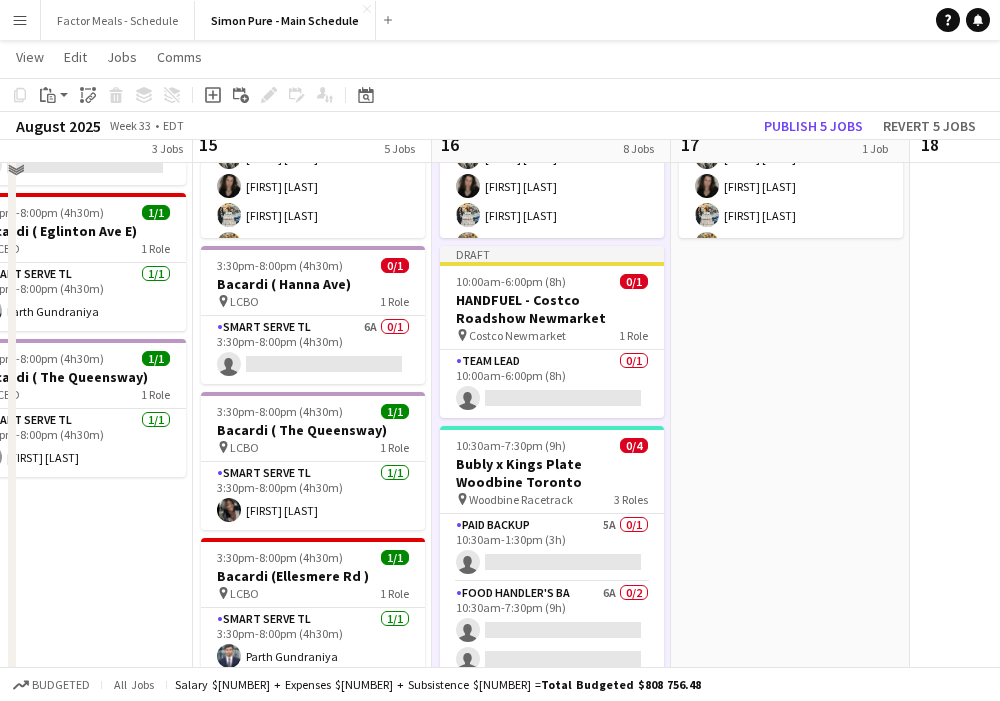 scroll, scrollTop: 265, scrollLeft: 0, axis: vertical 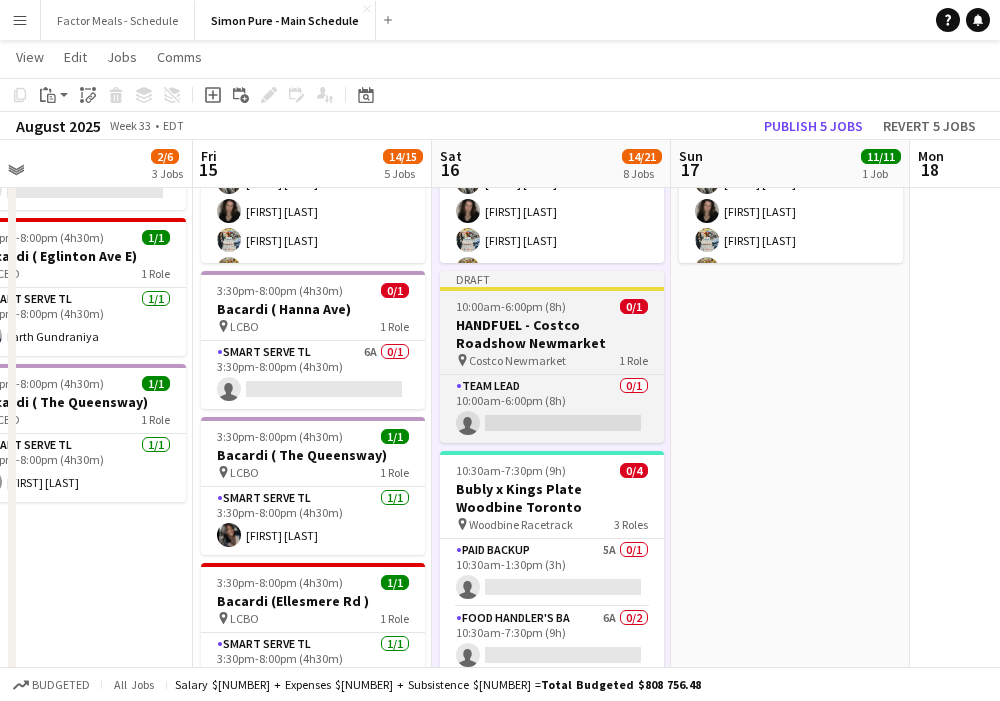 click at bounding box center [552, 289] 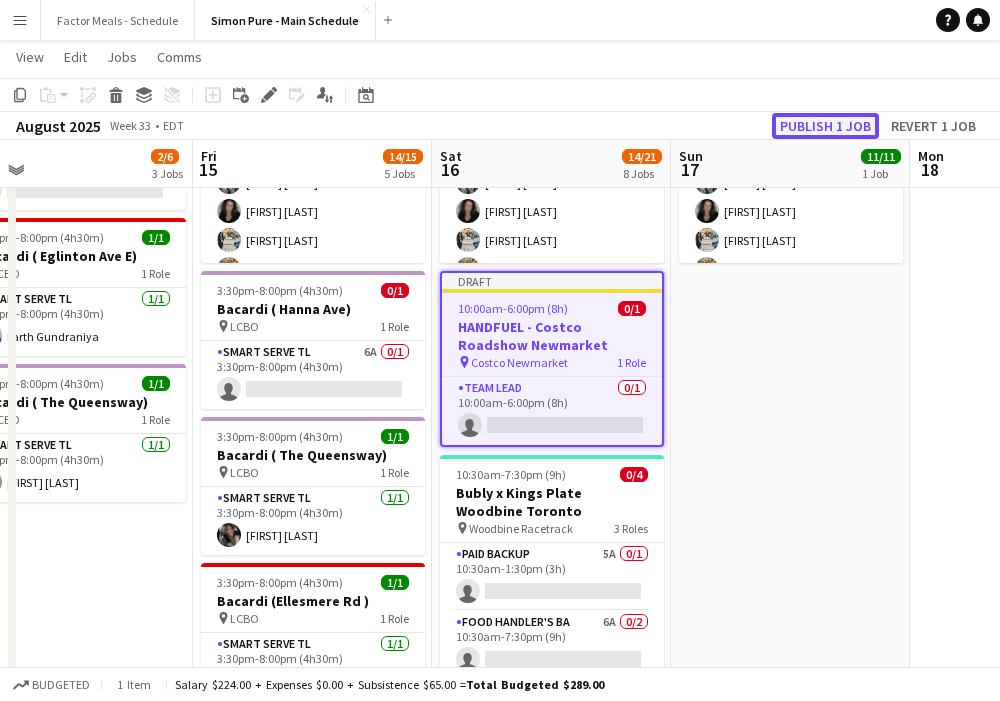 click on "Publish 1 job" 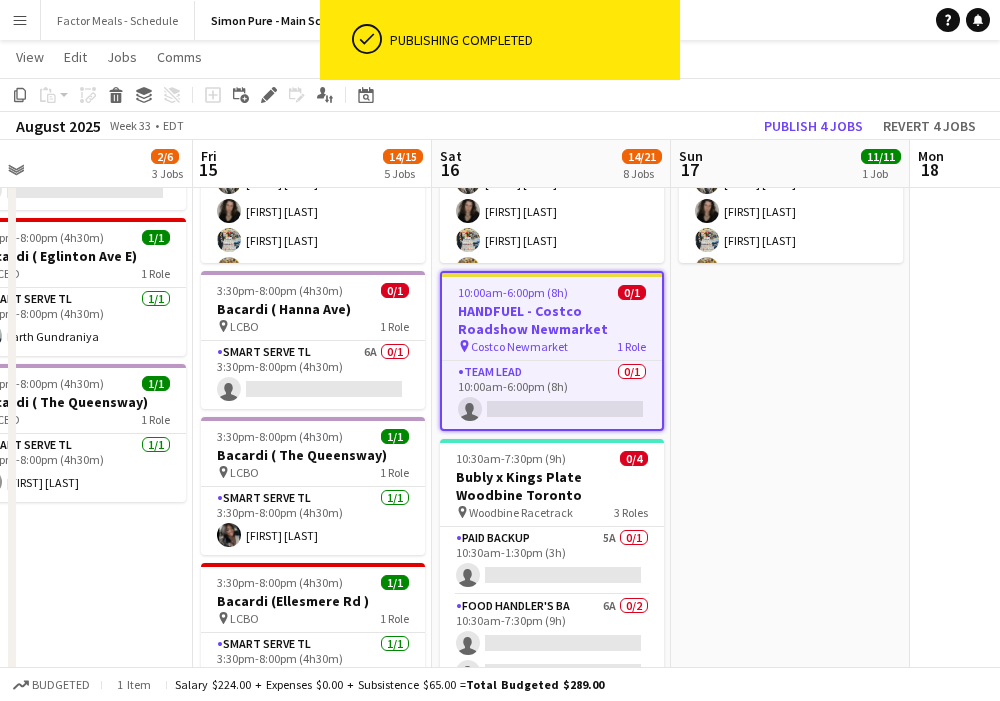 click on "9:30am-10:30pm (13h)    11/11   LEGO X She Built That @ CNE
pin
CNE   3 Roles   Paid Backup   1/1   9:30am-12:30pm (3h)
[FIRST] [LAST]  Brand Ambassador    9/9   9:30am-10:30pm (13h)
[FIRST] [LAST] [FIRST] [LAST] [FIRST] [LAST] [FIRST] [LAST] [FIRST] [LAST] [FIRST] [LAST] [FIRST] [LAST] [FIRST] [LAST]  Team Lead   1/1   9:30am-10:30pm (13h)
[FIRST] [LAST]" at bounding box center [790, 1429] 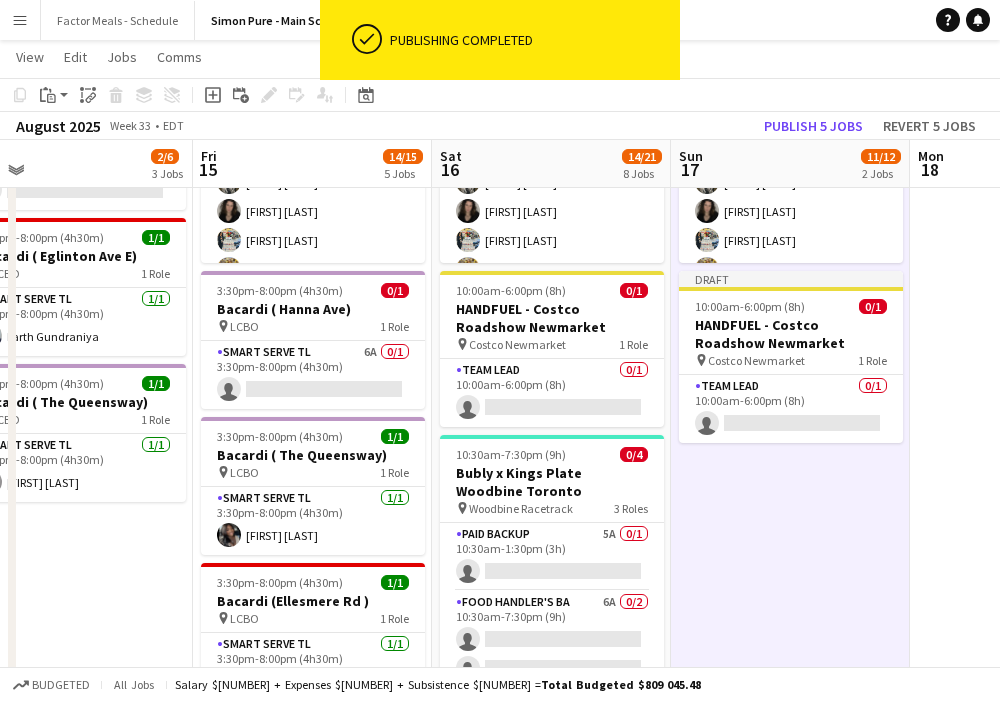 click on "9:30am-10:30pm (13h)    11/11   LEGO X She Built That @ CNE
pin
CNE   3 Roles   Paid Backup   1/1   9:30am-12:30pm (3h)
[FIRST] [LAST]  Brand Ambassador    9/9   9:30am-10:30pm (13h)
[FIRST] [LAST] [FIRST] [LAST] [FIRST] [LAST] [FIRST] [LAST] [FIRST] [LAST] [FIRST] [LAST] [FIRST] [LAST] [FIRST] [LAST]  Team Lead   1/1   9:30am-10:30pm (13h)
[FIRST] [LAST]  Draft   10:00am-6:00pm (8h)    0/1   HANDFUEL - Costco Roadshow Newmarket
pin
Costco Newmarket   1 Role   Team Lead   0/1   10:00am-6:00pm (8h)
single-neutral-actions" at bounding box center (790, 1429) 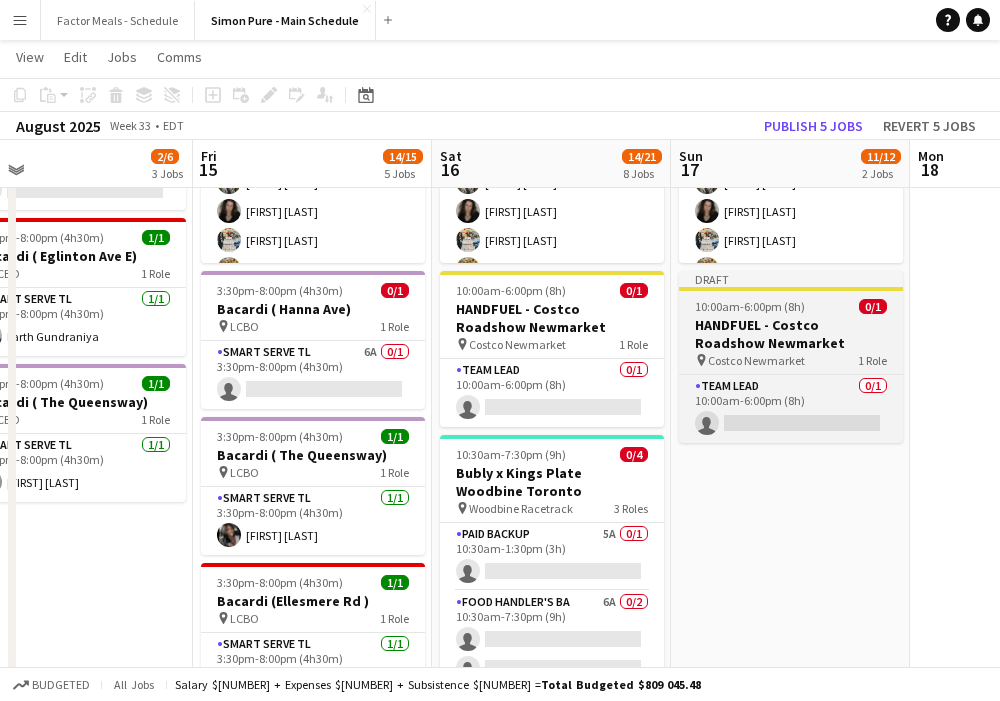 click on "Draft   10:00am-6:00pm (8h)    0/1   HANDFUEL - Costco Roadshow Newmarket
pin
Costco Newmarket   1 Role   Team Lead   0/1   10:00am-6:00pm (8h)
single-neutral-actions" at bounding box center [791, 357] 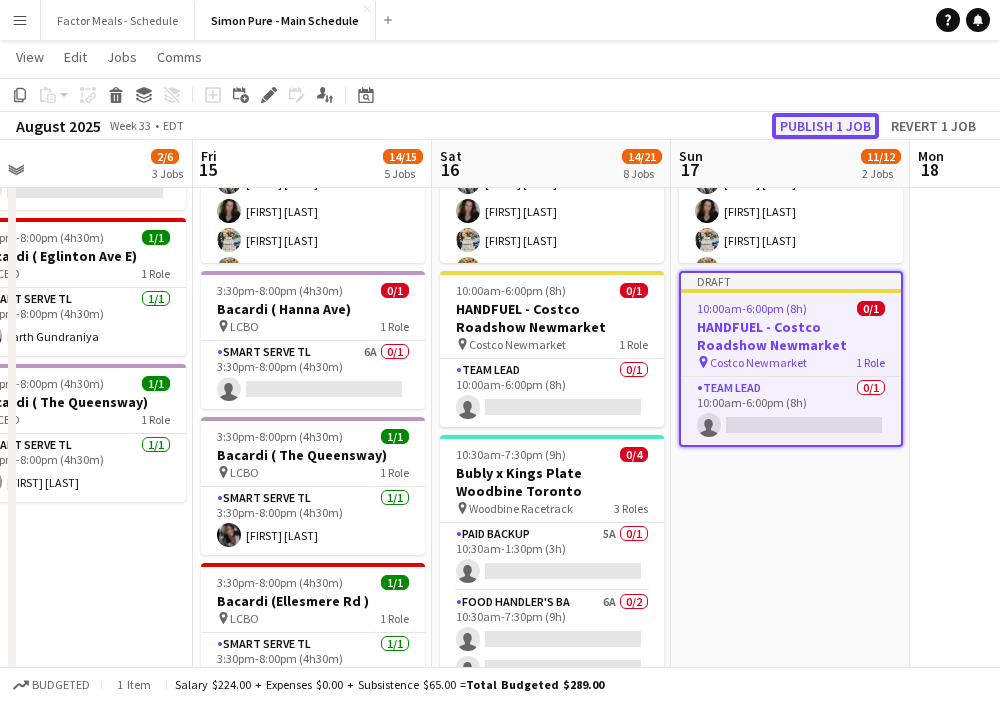 click on "Publish 1 job" 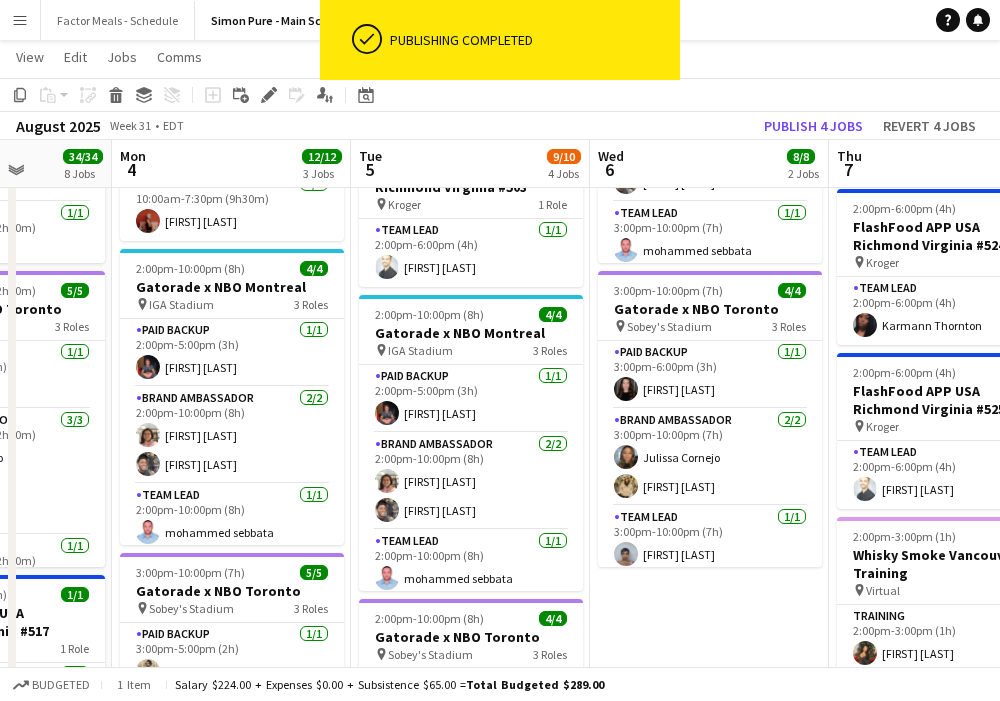 scroll, scrollTop: 0, scrollLeft: 584, axis: horizontal 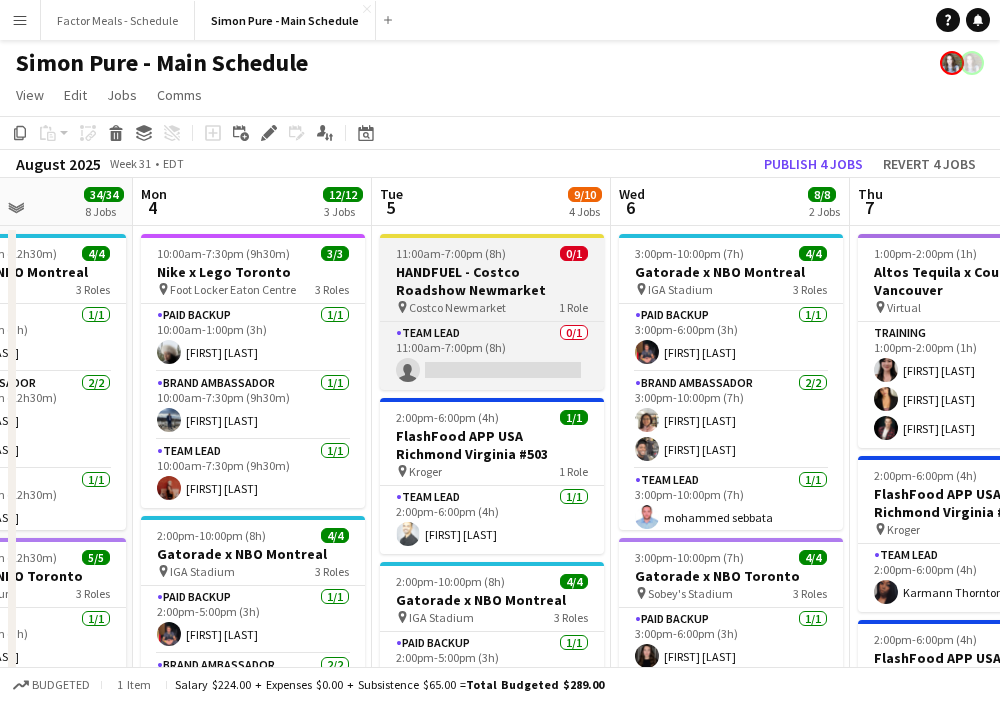 click on "HANDFUEL - Costco Roadshow Newmarket" at bounding box center [492, 281] 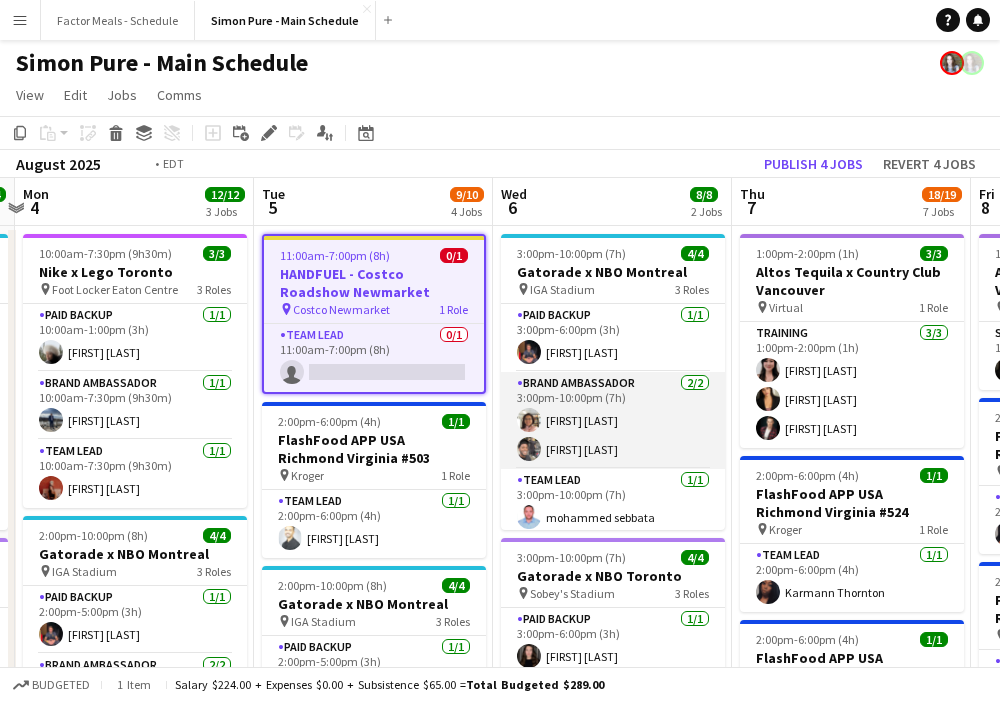 scroll, scrollTop: 0, scrollLeft: 802, axis: horizontal 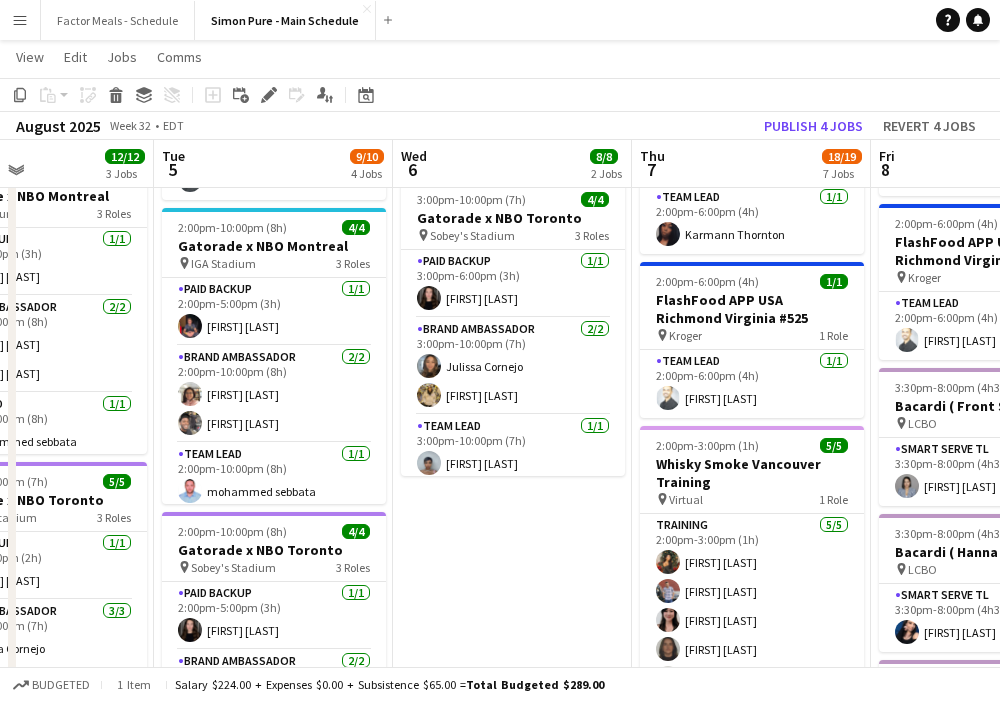 click on "3:00pm-10:00pm (7h)    4/4   Gatorade x NBO Montreal
pin
IGA Stadium   3 Roles   Paid Backup   1/1   3:00pm-6:00pm (3h)
[FIRST] [LAST]  Brand Ambassador    2/2   3:00pm-10:00pm (7h)
[FIRST] [LAST] [LAST]  Team Lead   1/1   3:00pm-10:00pm (7h)
[FIRST] [LAST]     3:00pm-10:00pm (7h)    4/4   Gatorade x NBO Toronto
pin
Sobey's Stadium   3 Roles   Paid Backup   1/1   3:00pm-6:00pm (3h)
[FIRST] [LAST]  Brand Ambassador    2/2   3:00pm-10:00pm (7h)
[FIRST] [LAST] [LAST]  Team Lead   1/1   3:00pm-10:00pm (7h)
[FIRST] [LAST]" at bounding box center (512, 1338) 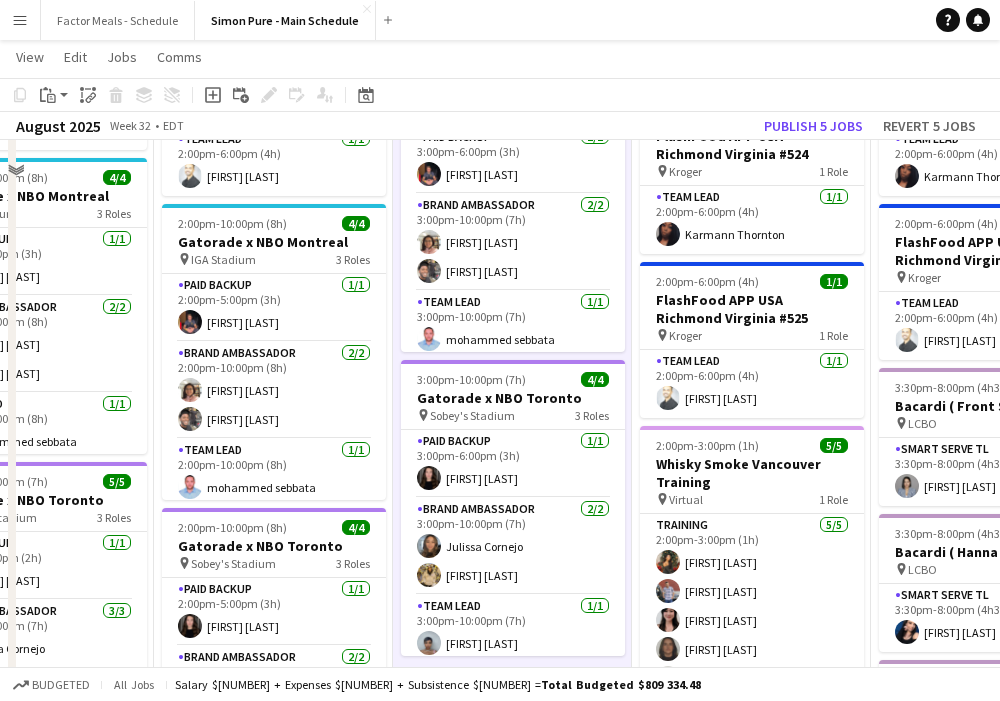 scroll, scrollTop: 0, scrollLeft: 0, axis: both 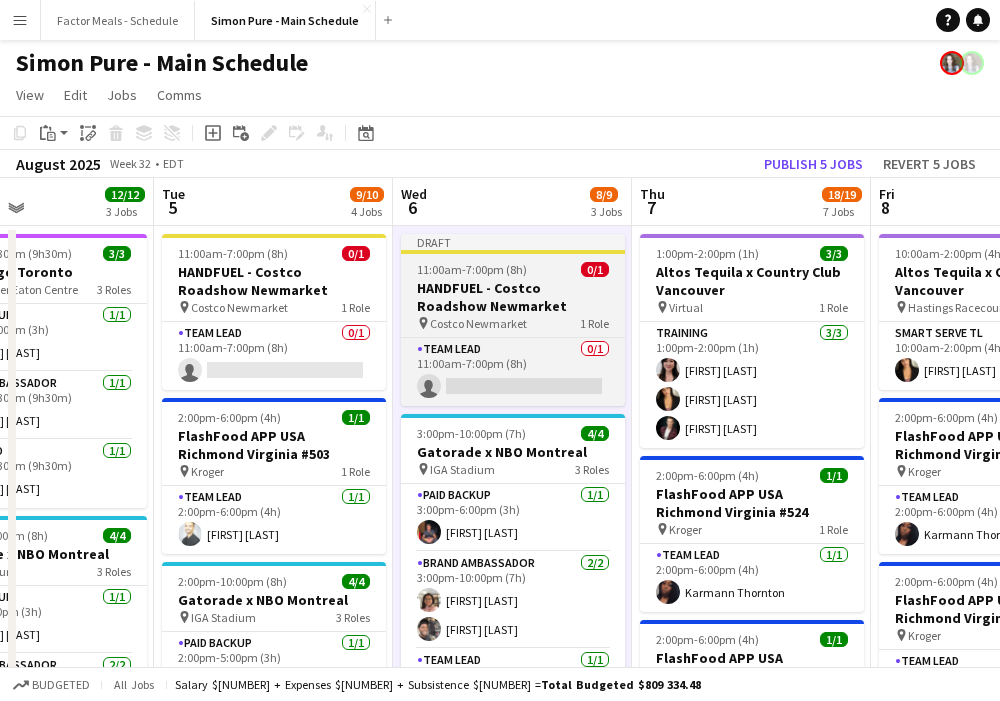 click on "Draft" at bounding box center (513, 242) 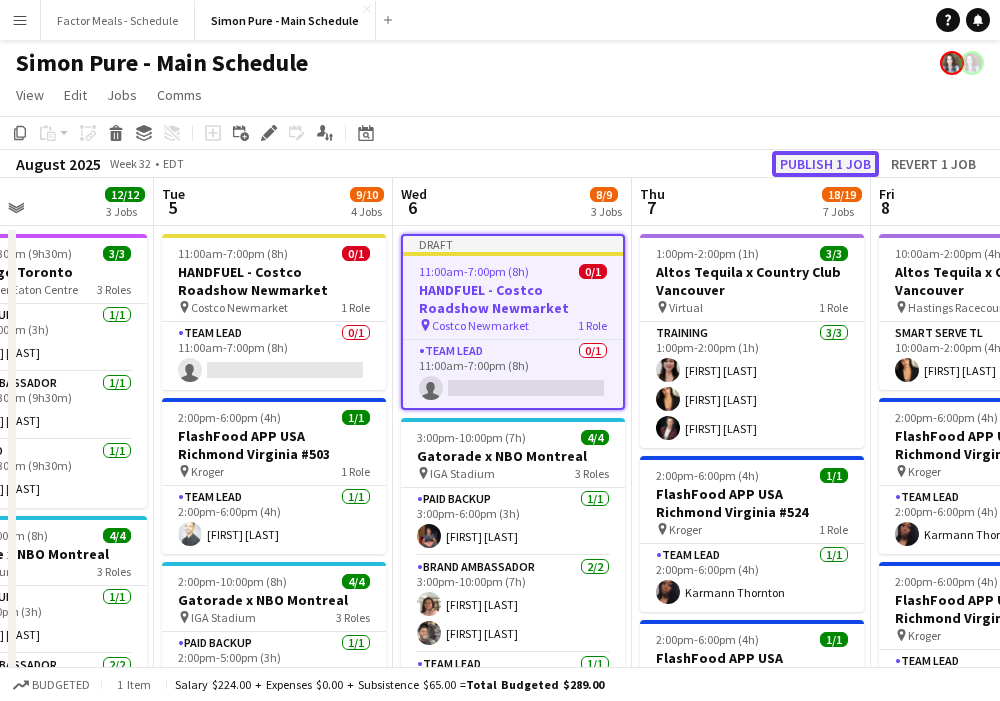 click on "Publish 1 job" 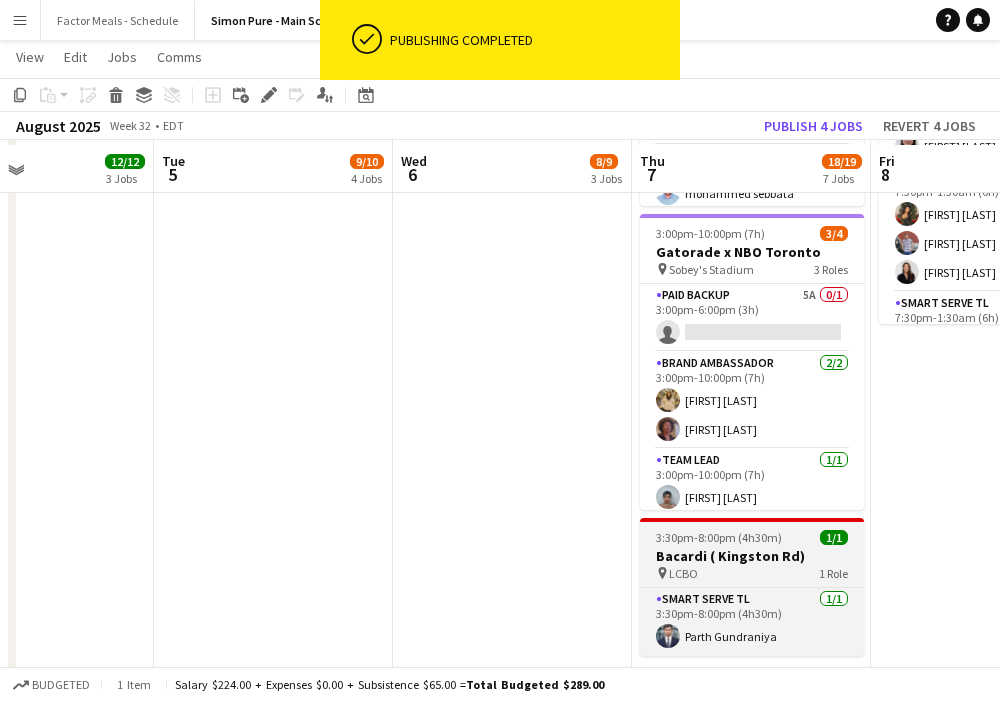 scroll, scrollTop: 1394, scrollLeft: 0, axis: vertical 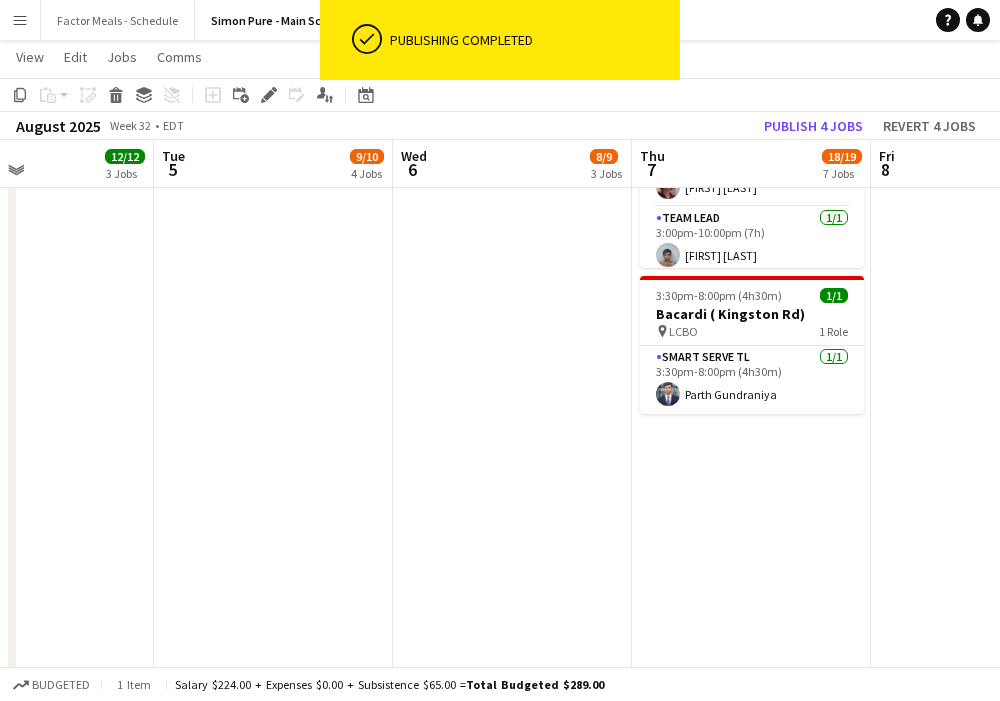 click on "1:00pm-2:00pm (1h)    3/3   Altos Tequila x Country Club Vancouver
pin
Virtual   1 Role   Training   3/3   1:00pm-2:00pm (1h)
[FIRST] [LAST] [FIRST] [LAST] [FIRST] [LAST]     2:00pm-6:00pm (4h)    1/1   FlashFood APP USA Richmond Virginia #524
pin
Kroger   1 Role   Team Lead   1/1   2:00pm-6:00pm (4h)
[FIRST] [LAST]     2:00pm-6:00pm (4h)    1/1   FlashFood APP USA Richmond Virginia #525
pin
Kroger   1 Role   Team Lead   1/1   2:00pm-6:00pm (4h)
[FIRST] [LAST]     2:00pm-3:00pm (1h)    5/5   Whisky Smoke Vancouver Training
pin
Virtual   1 Role   Training   5/5   2:00pm-3:00pm (1h)
[FIRST] [LAST] [FIRST] [LAST] [FIRST] [LAST] [FIRST] [LAST] [FIRST] [LAST]     3:00pm-10:00pm (7h)    4/4   Gatorade x NBO Montreal
pin
IGA Stadium   3 Roles   Paid Backup   1/1   3:00pm-6:00pm (3h)
[FIRST] [LAST]  Brand Ambassador    2/2   1/1" at bounding box center (751, 300) 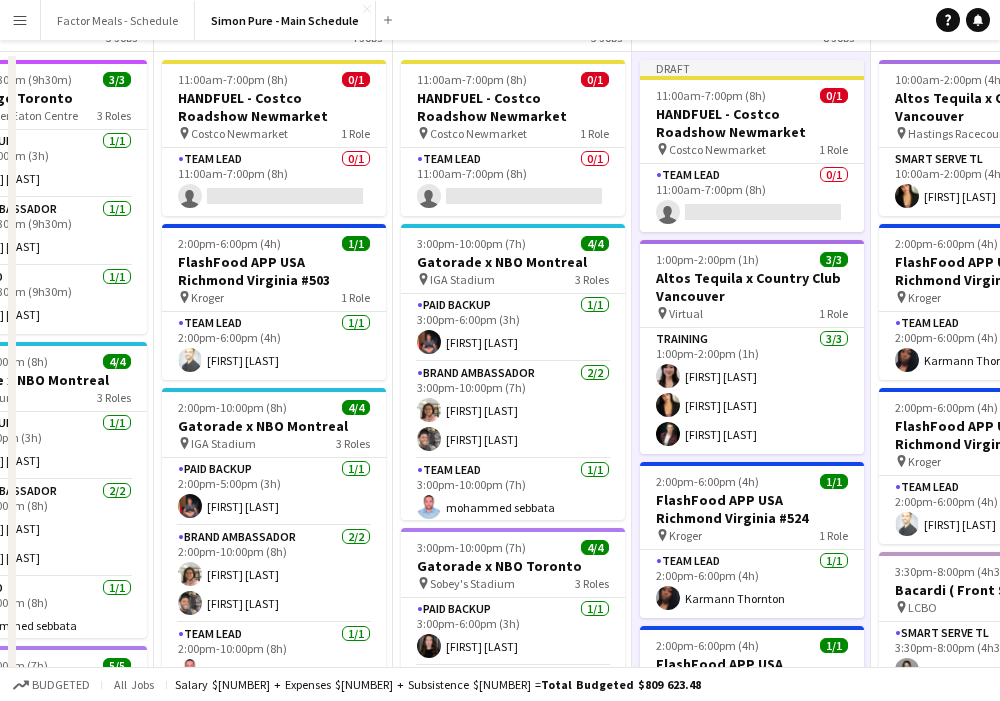 scroll, scrollTop: 0, scrollLeft: 0, axis: both 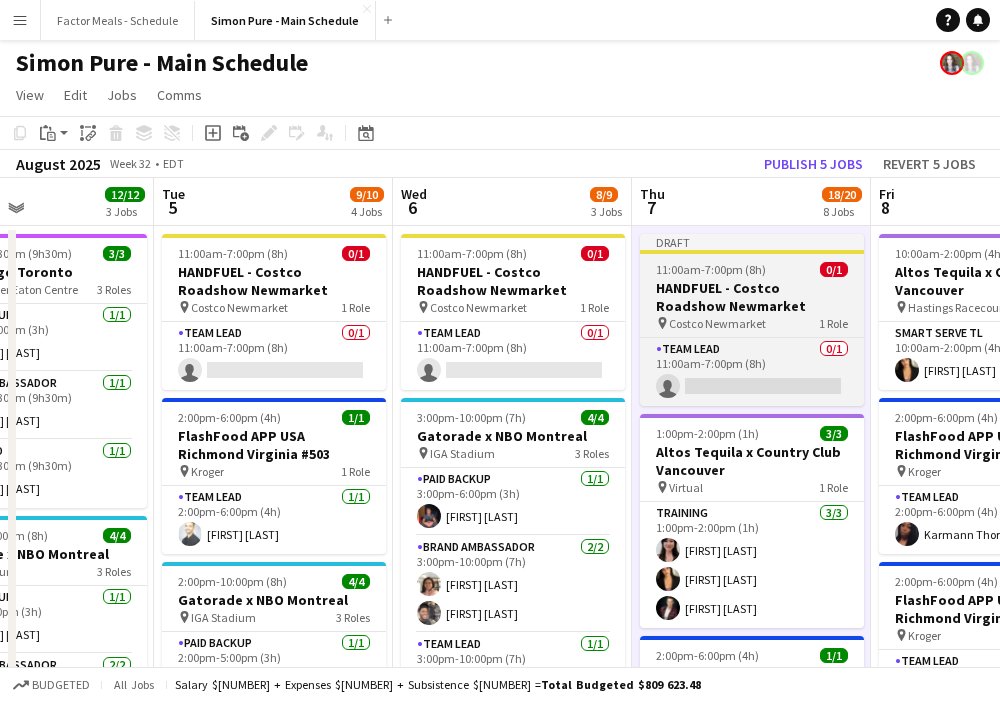 click on "HANDFUEL - Costco Roadshow Newmarket" at bounding box center (752, 297) 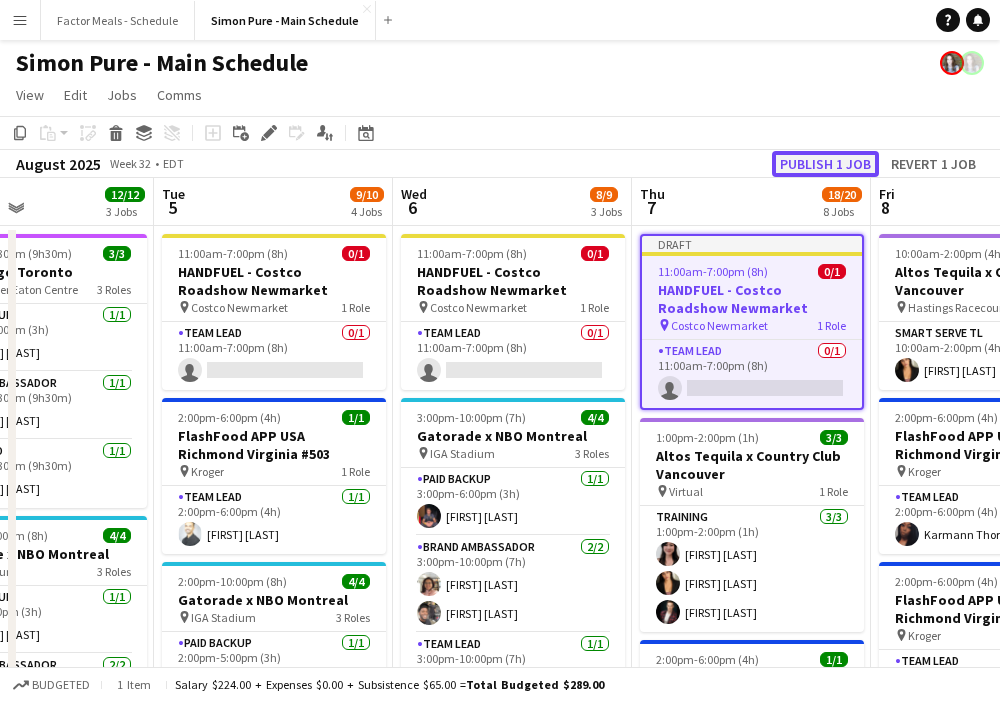 click on "Publish 1 job" 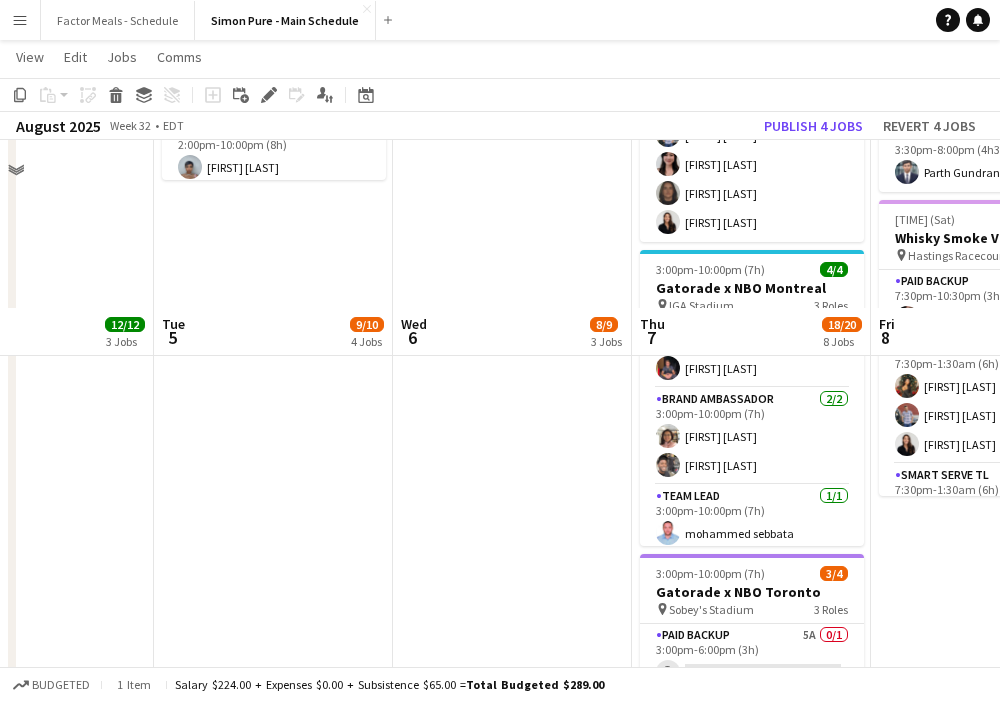 scroll, scrollTop: 1385, scrollLeft: 0, axis: vertical 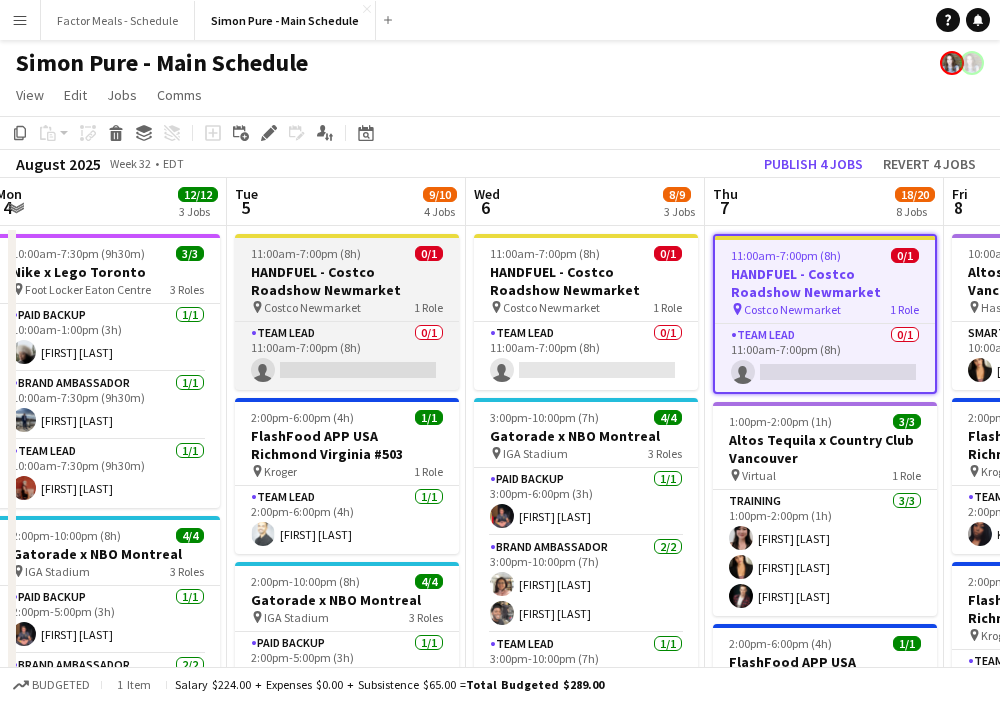 click on "Costco Newmarket" at bounding box center [312, 307] 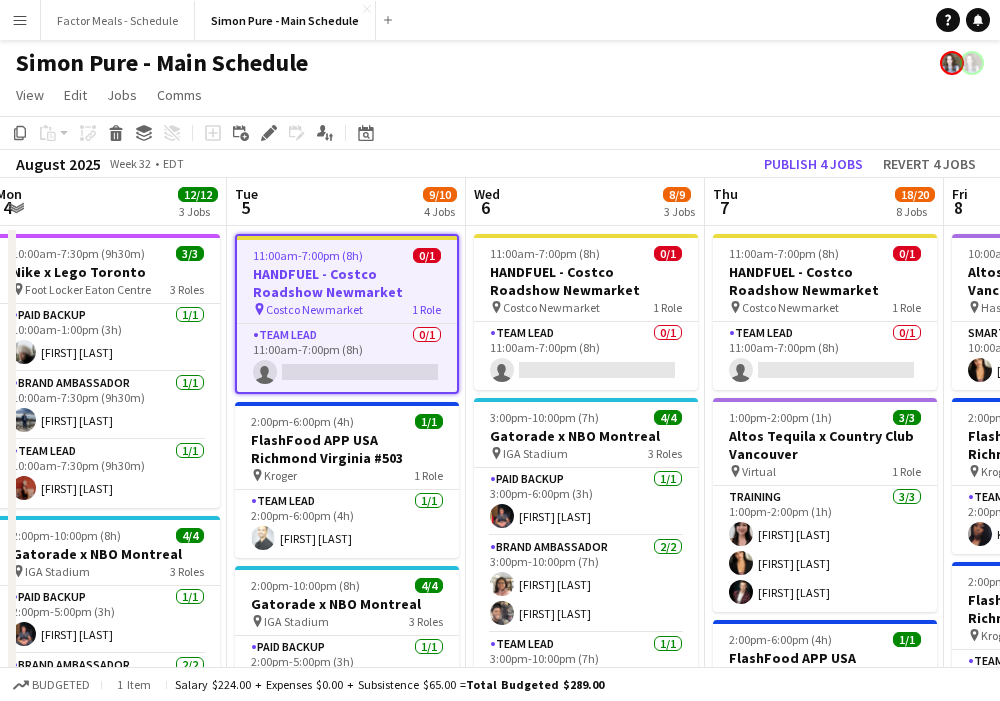 click on "Costco Newmarket" at bounding box center [314, 309] 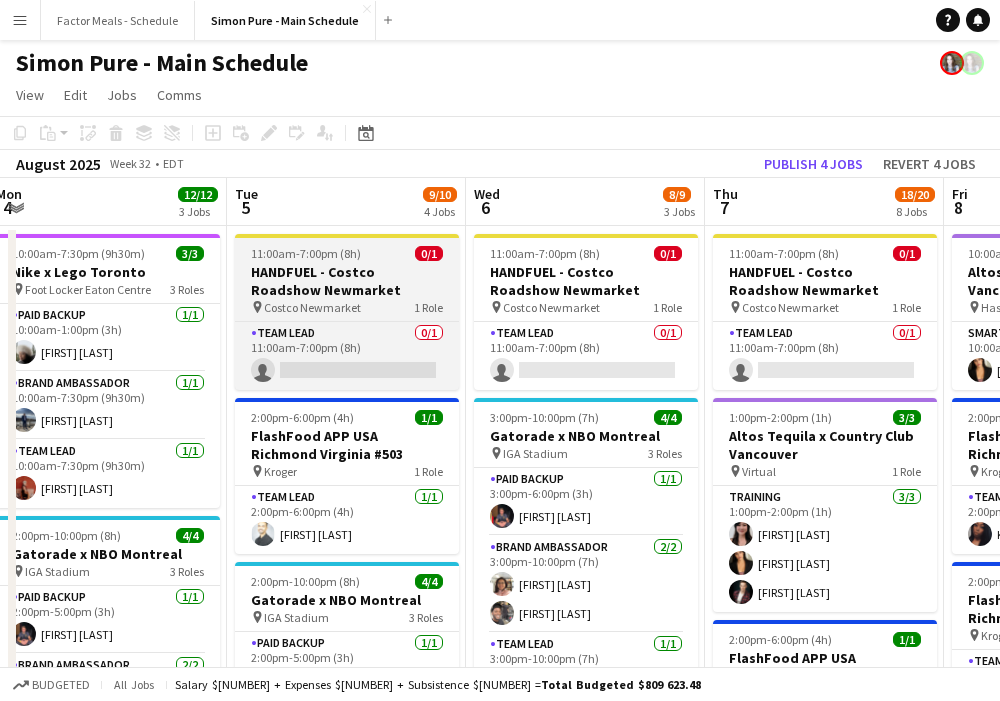 click on "Costco Newmarket" at bounding box center (312, 307) 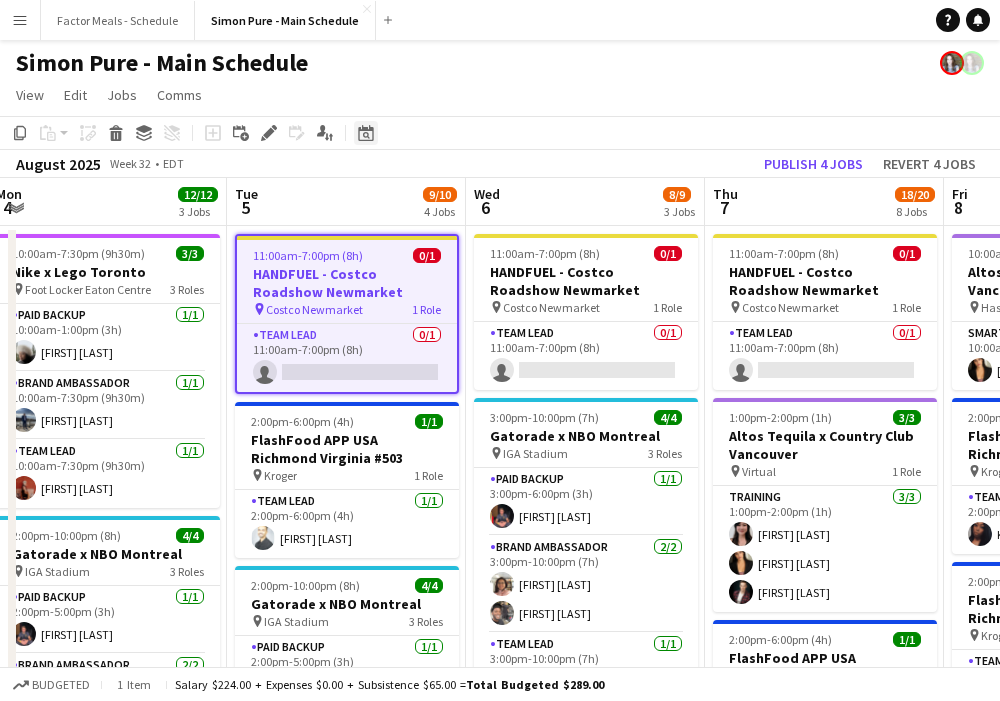 click on "Edit" 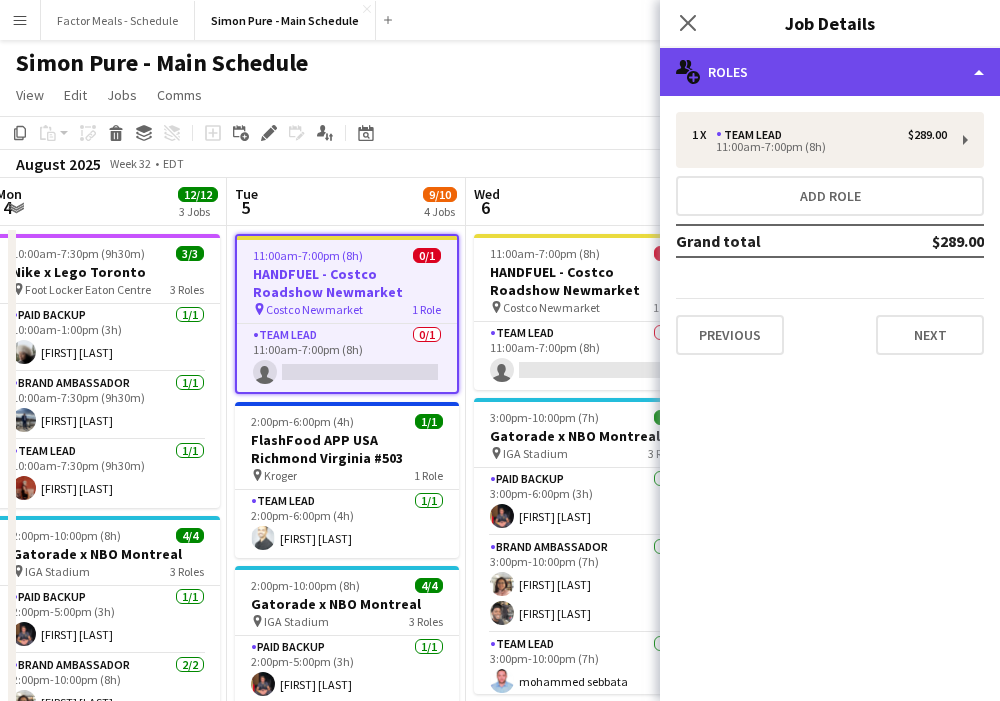 click on "multiple-users-add
Roles" 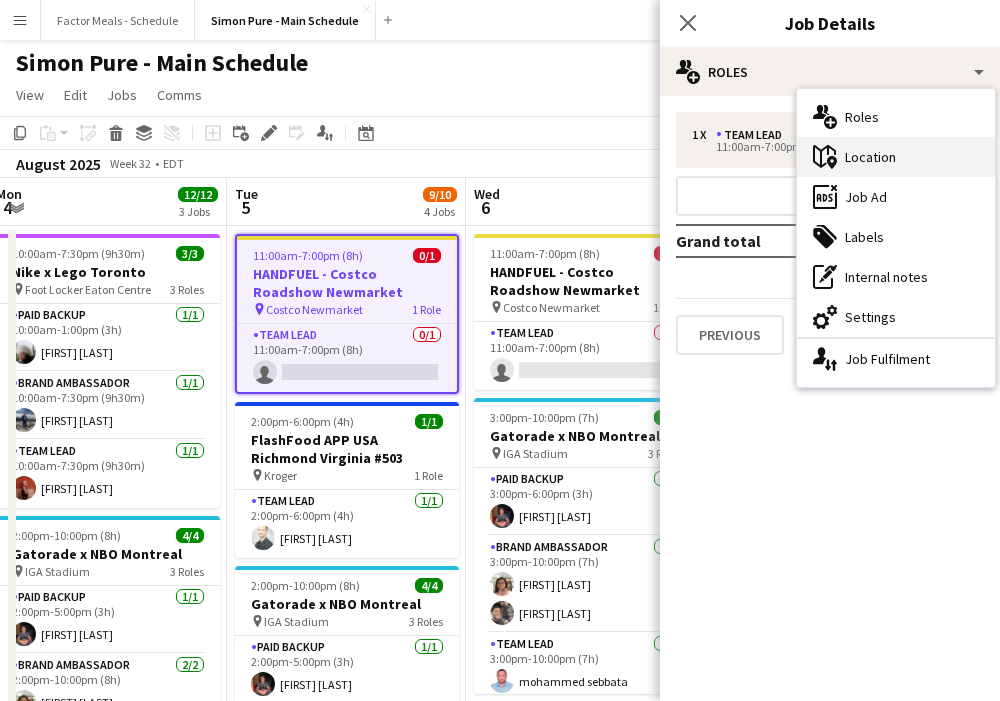 click on "maps-pin-1
Location" at bounding box center (896, 157) 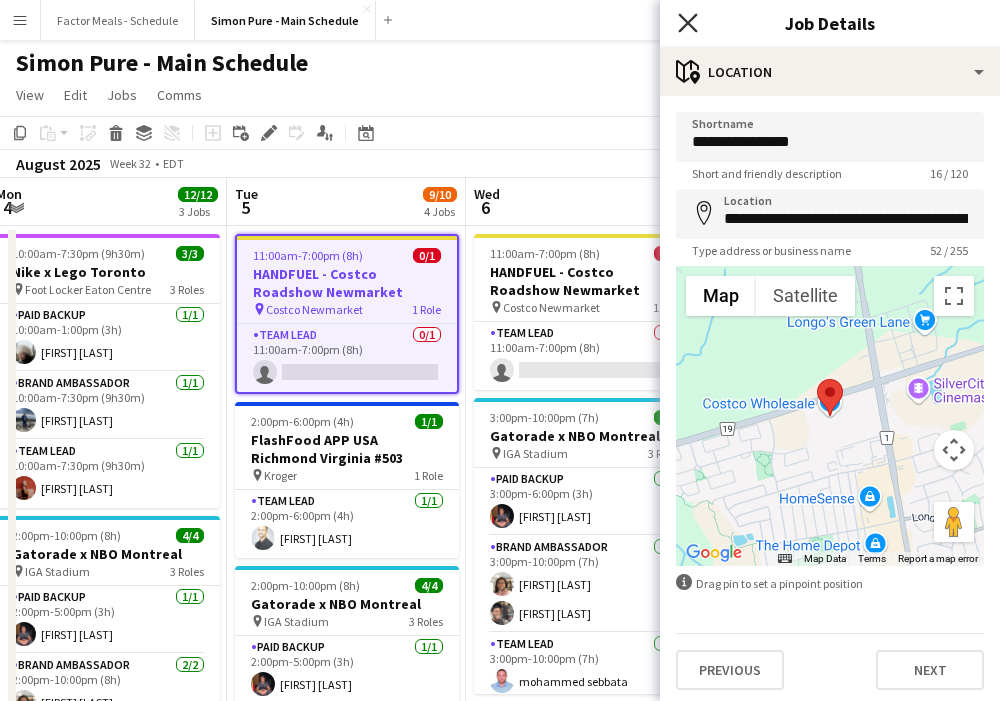 click 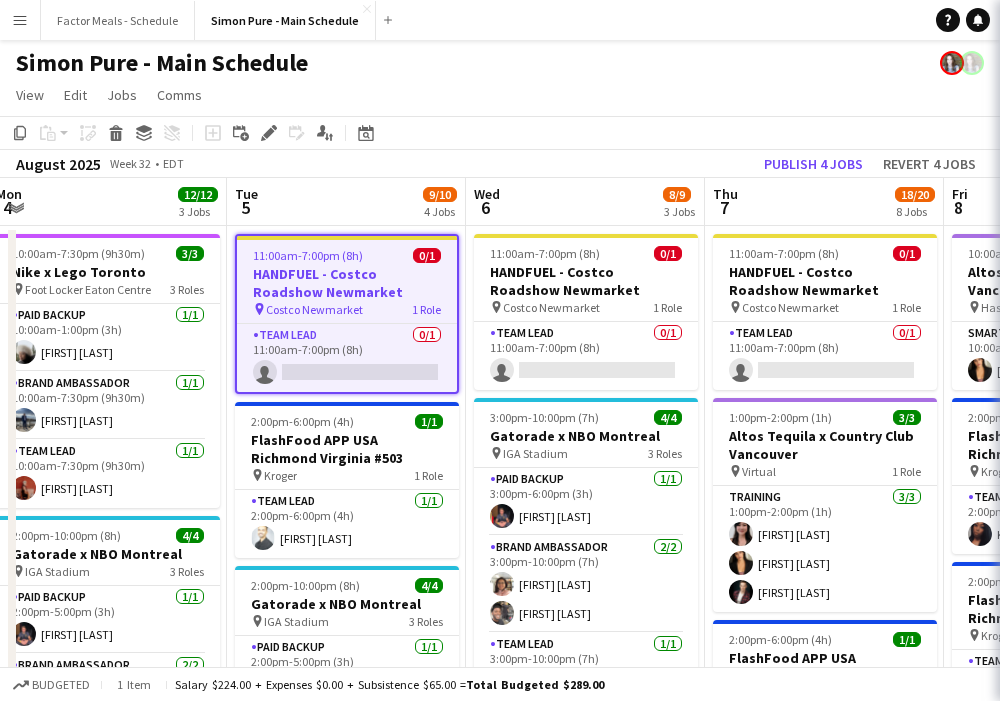 click on "Simon Pure - Main Schedule" 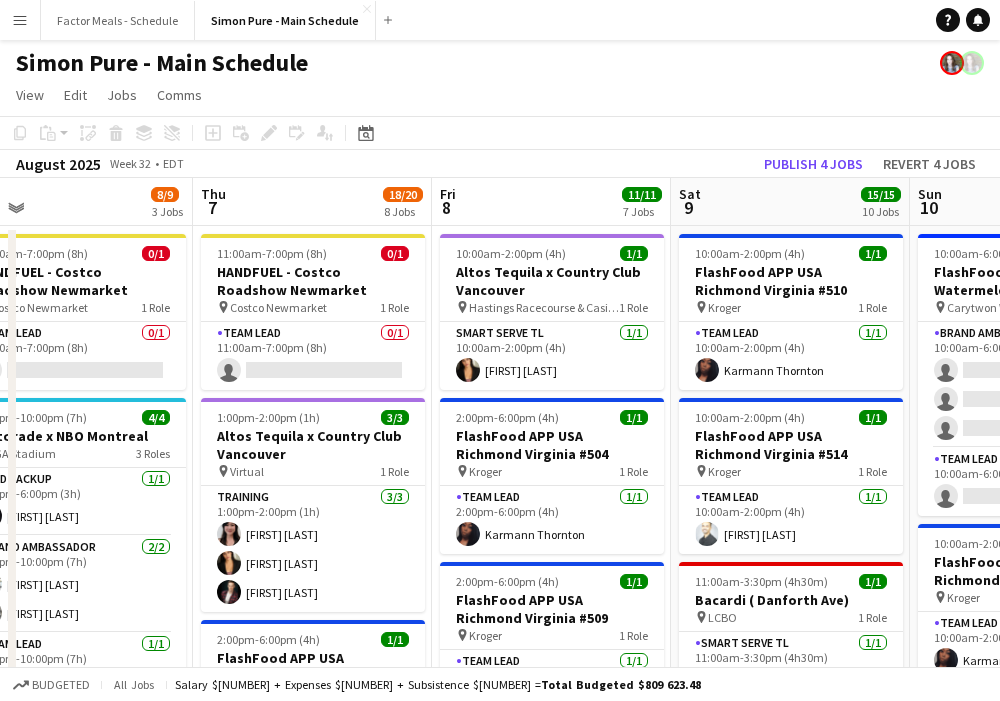 scroll, scrollTop: 0, scrollLeft: 766, axis: horizontal 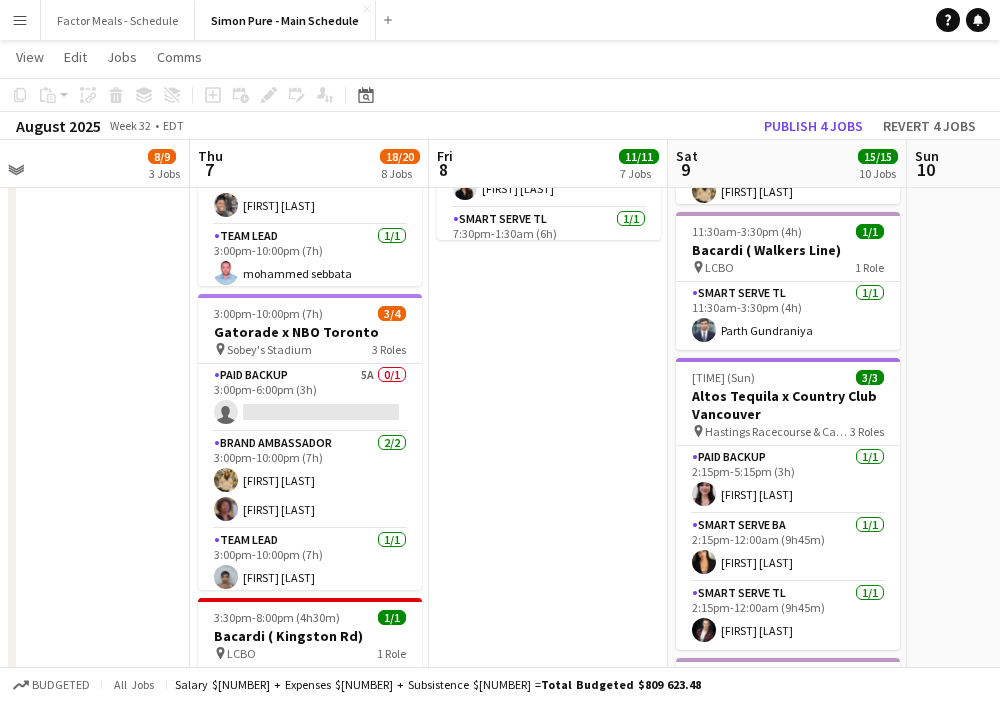 click on "10:00am-2:00pm (4h)    1/1   Altos Tequila x Country Club Vancouver
pin
Hastings Racecourse & Casino   1 Role   Smart Serve TL   1/1   10:00am-2:00pm (4h)
[FIRST] [LAST]     2:00pm-6:00pm (4h)    1/1   FlashFood APP USA Richmond Virginia #504
pin
Kroger   1 Role   Team Lead   1/1   2:00pm-6:00pm (4h)
[FIRST] [LAST]     2:00pm-6:00pm (4h)    1/1   FlashFood APP USA Richmond Virginia #509
pin
Kroger   1 Role   Team Lead   1/1   2:00pm-6:00pm (4h)
[FIRST] [LAST]     3:30pm-8:00pm (4h30m)    1/1   Bacardi ( Front St E)
pin
LCBO    1 Role   Smart Serve TL   1/1   3:30pm-8:00pm (4h30m)
[FIRST] [LAST]     3:30pm-8:00pm (4h30m)    1/1   Bacardi ( Hanna Ave)
pin
LCBO    1 Role   Smart Serve TL   1/1   3:30pm-8:00pm (4h30m)
[FIRST] [LAST]     3:30pm-8:00pm (4h30m)    1/1   Bacardi ( Major MacKenzie Dr.)" at bounding box center [548, 458] 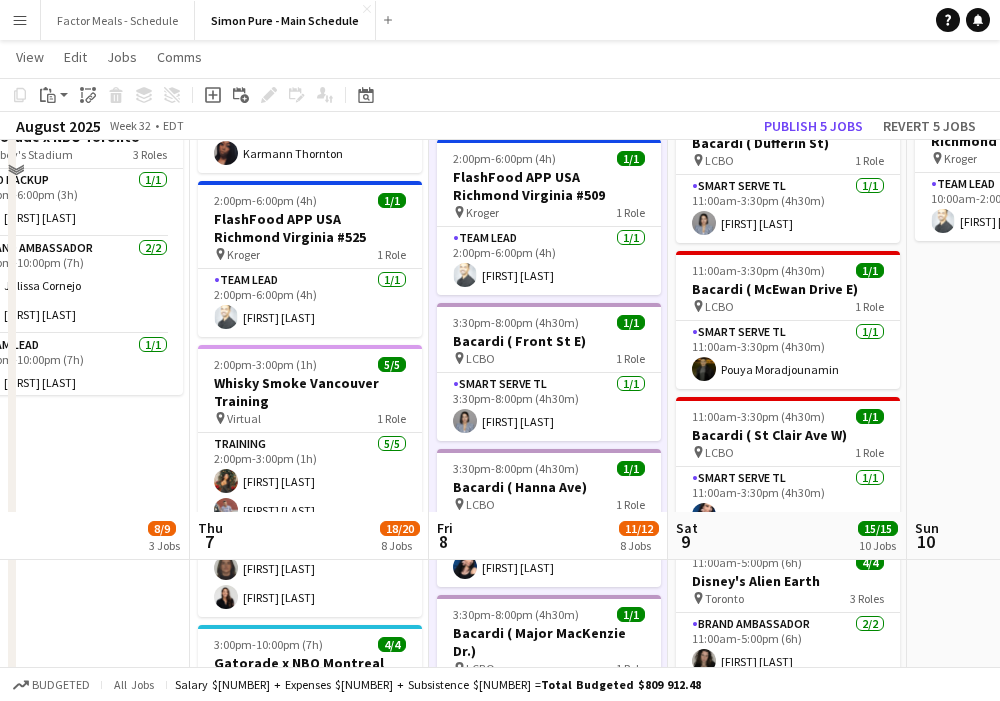 scroll, scrollTop: 0, scrollLeft: 0, axis: both 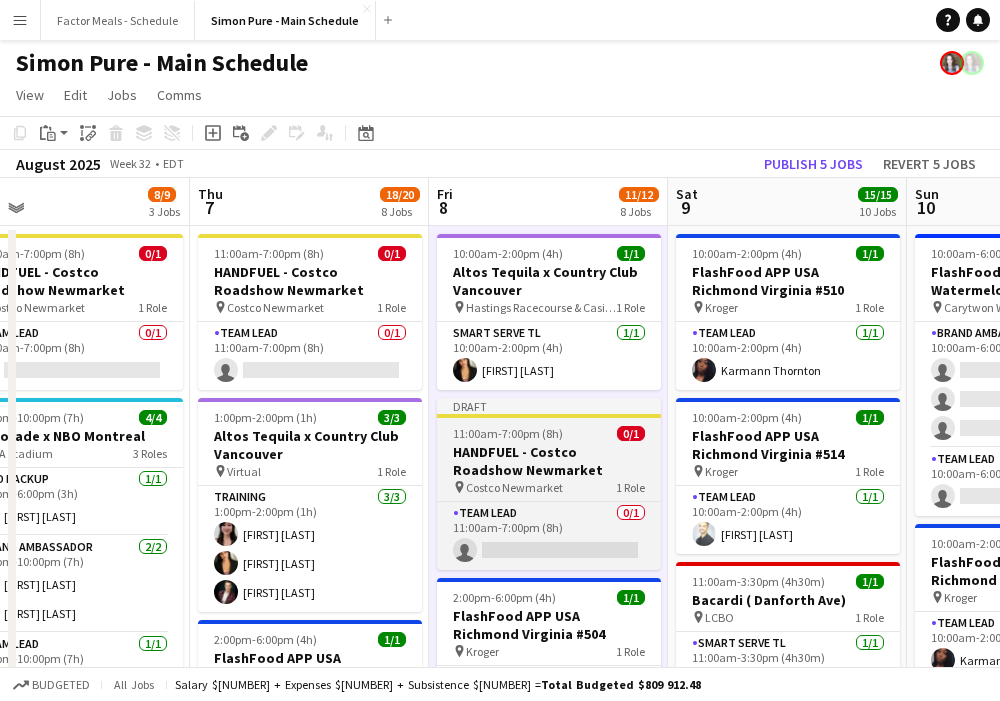 click on "HANDFUEL - Costco Roadshow Newmarket" at bounding box center (549, 461) 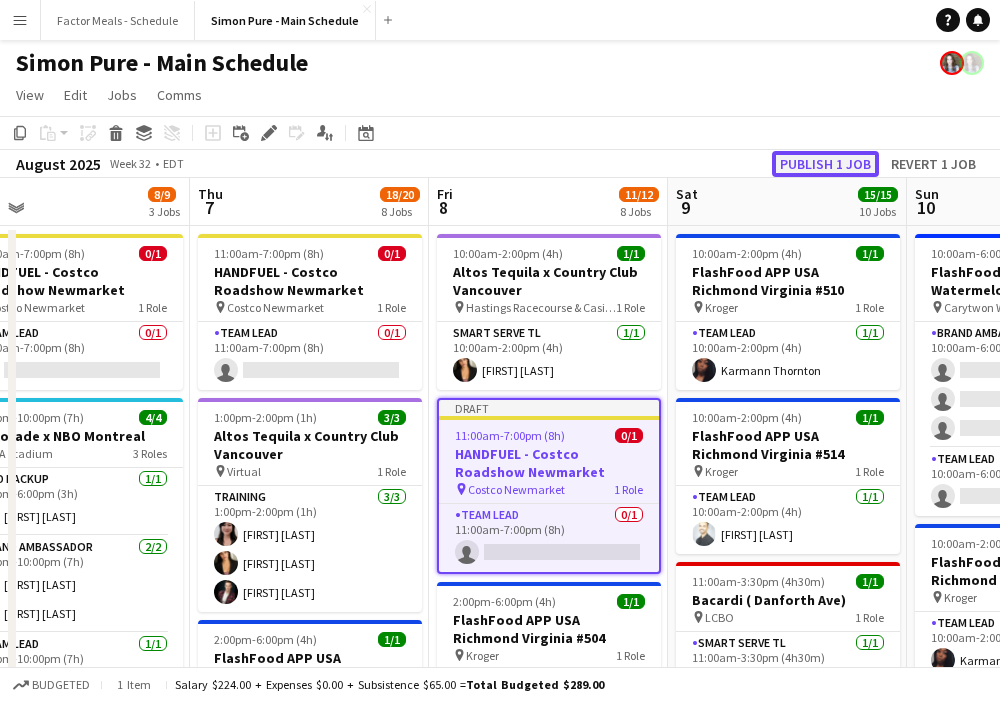 click on "Publish 1 job" 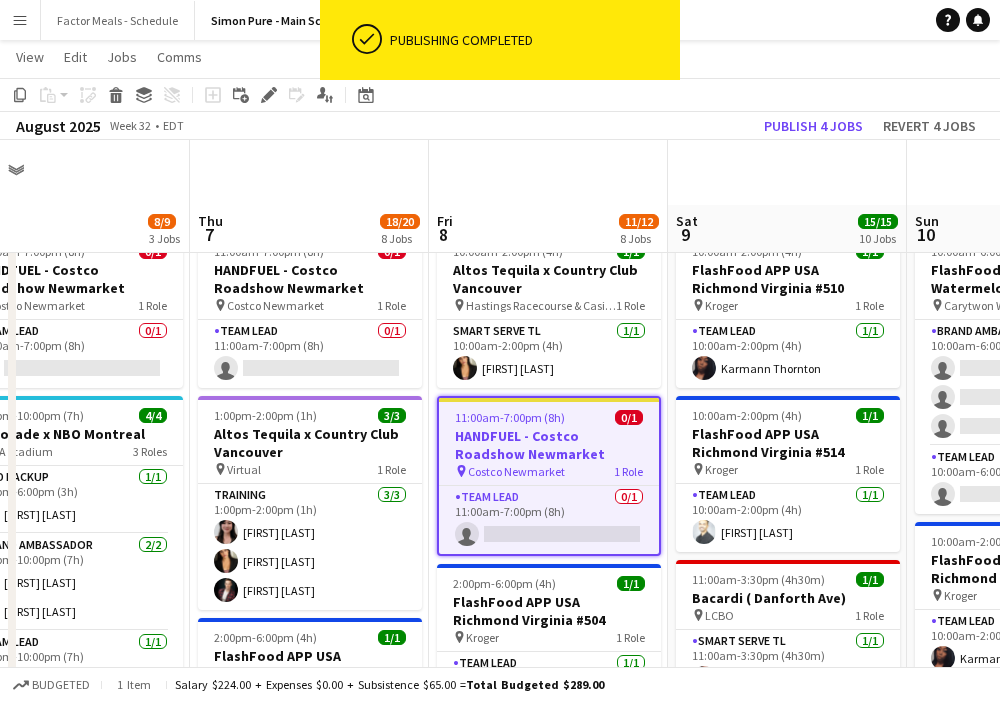 scroll, scrollTop: 294, scrollLeft: 0, axis: vertical 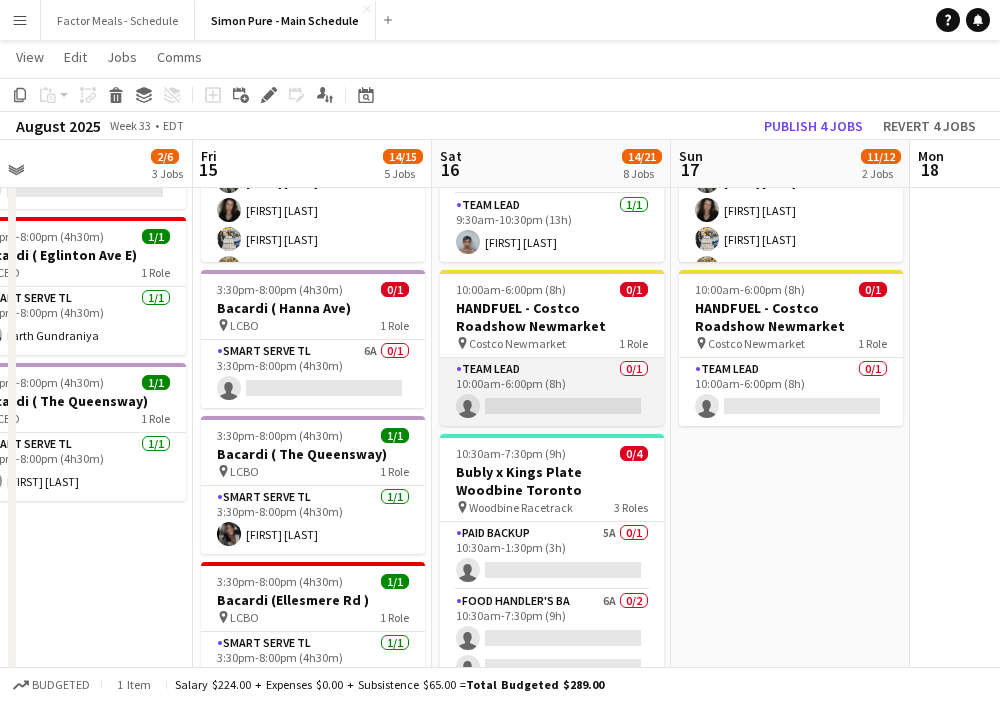 click on "Team Lead   0/1   10:00am-6:00pm (8h)
single-neutral-actions" at bounding box center (552, 392) 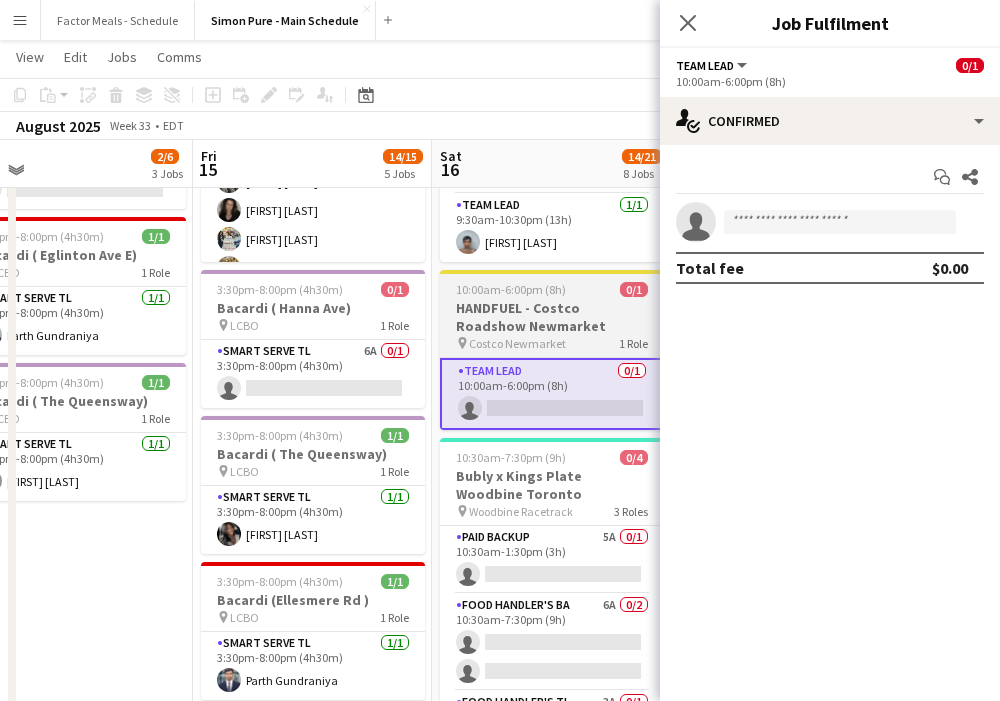 click on "HANDFUEL - Costco Roadshow Newmarket" at bounding box center [552, 317] 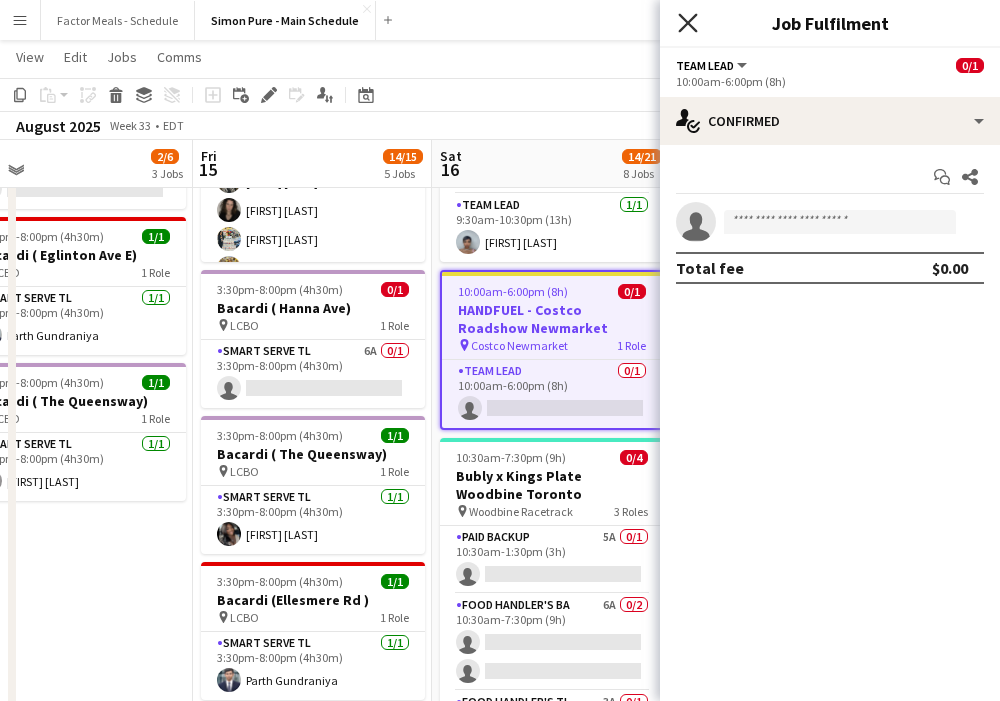 click on "Close pop-in" 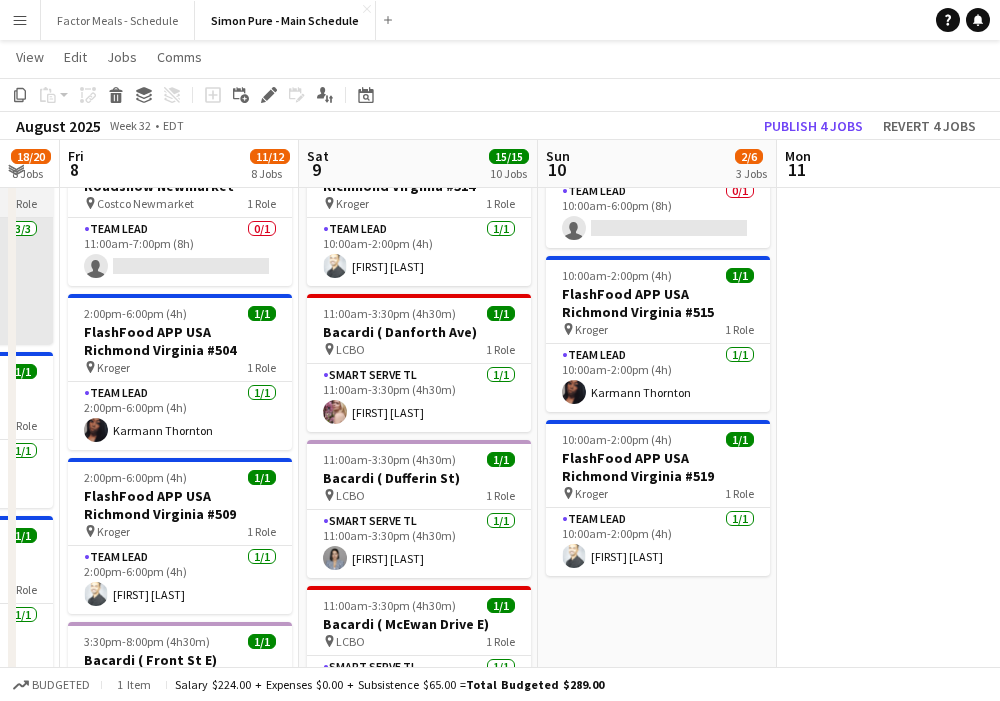 scroll, scrollTop: 0, scrollLeft: 914, axis: horizontal 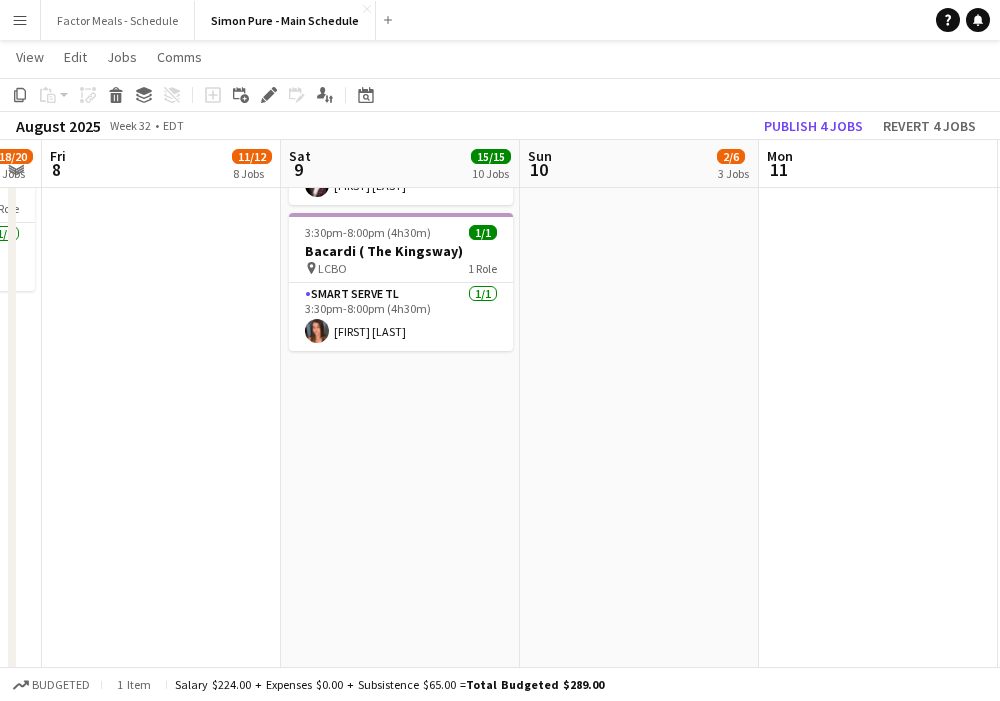click on "[TIME]-[TIME] ([DURATION])    1/1   FlashFood APP USA [CITY] [STATE] #[NUMBER]
pin
Kroger   1 Role   Team Lead   1/1   [TIME]-[TIME] ([DURATION])
[FIRST] [LAST]     [TIME]-[TIME] ([DURATION])    1/1   Bacardi ( [STREET] Ave)
pin
LCBO    1 Role   Smart Serve TL   1/1   [TIME]-[TIME] ([DURATION])
[FIRST] [LAST]     [TIME]-[TIME] ([DURATION])    1/1   Bacardi ( [STREET] St)
pin
LCBO    1 Role   Smart Serve TL   1/1   [TIME]-[TIME] ([DURATION])
[FIRST] [LAST]     [TIME]-[TIME] ([DURATION])    1/1   Bacardi ( [STREET] Drive E)
pin
LCBO    1 Role   Smart Serve TL   1/1   [TIME]-[TIME] ([DURATION])
[FIRST] [LAST]     [TIME]-[TIME] ([DURATION])    1/1   Bacardi ( [STREET] Ave W)
pin" at bounding box center (400, 13) 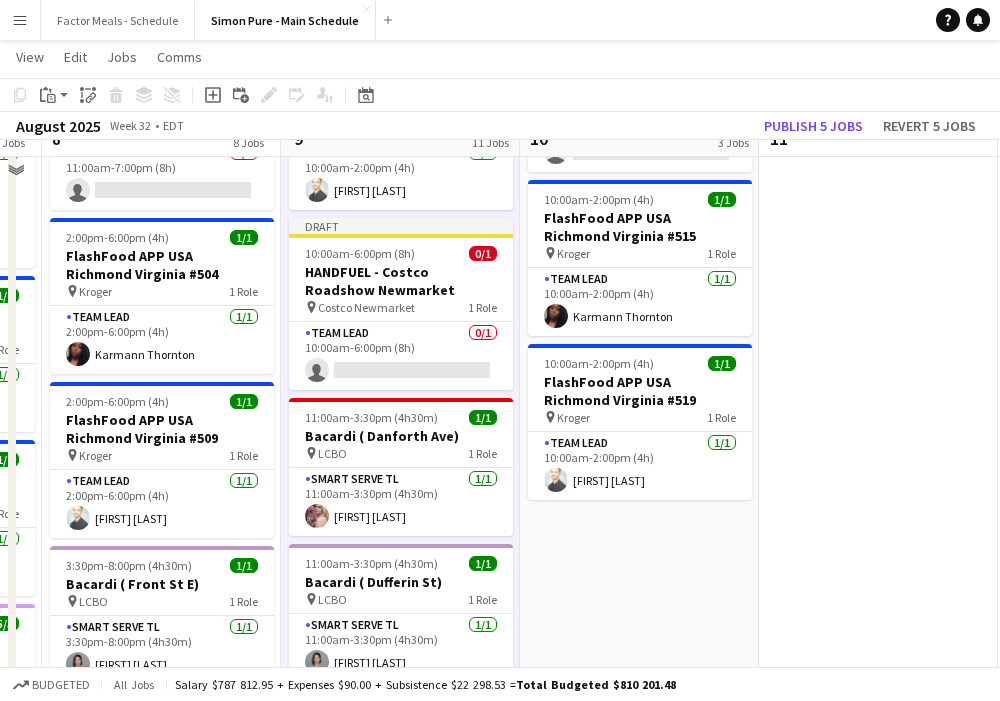 scroll, scrollTop: 233, scrollLeft: 0, axis: vertical 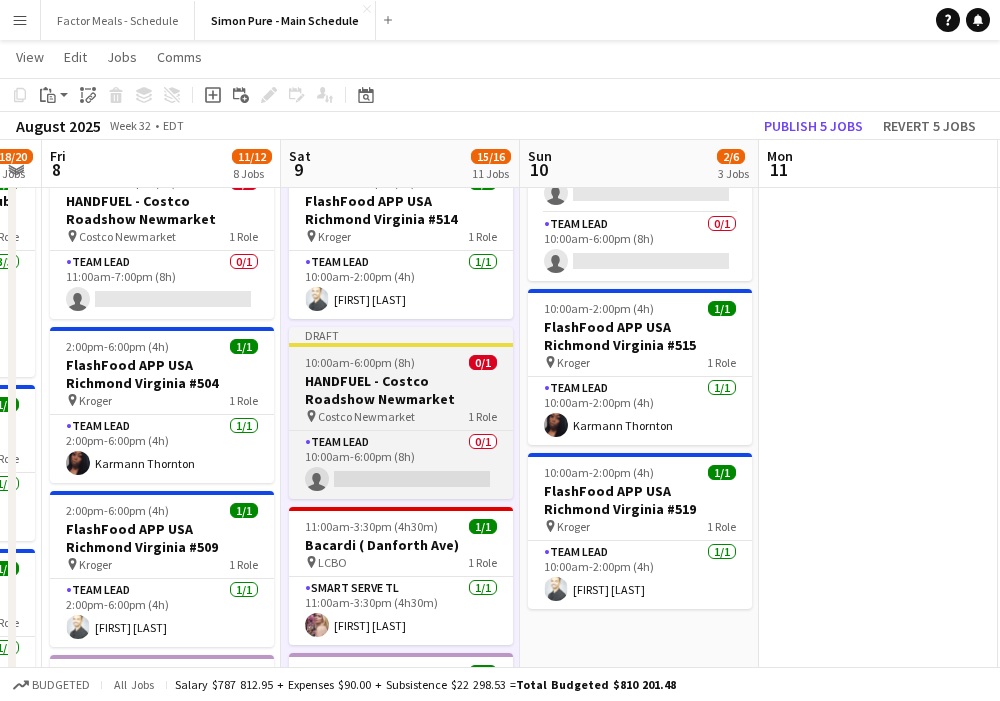 click on "10:00am-6:00pm (8h)    0/1" at bounding box center (401, 362) 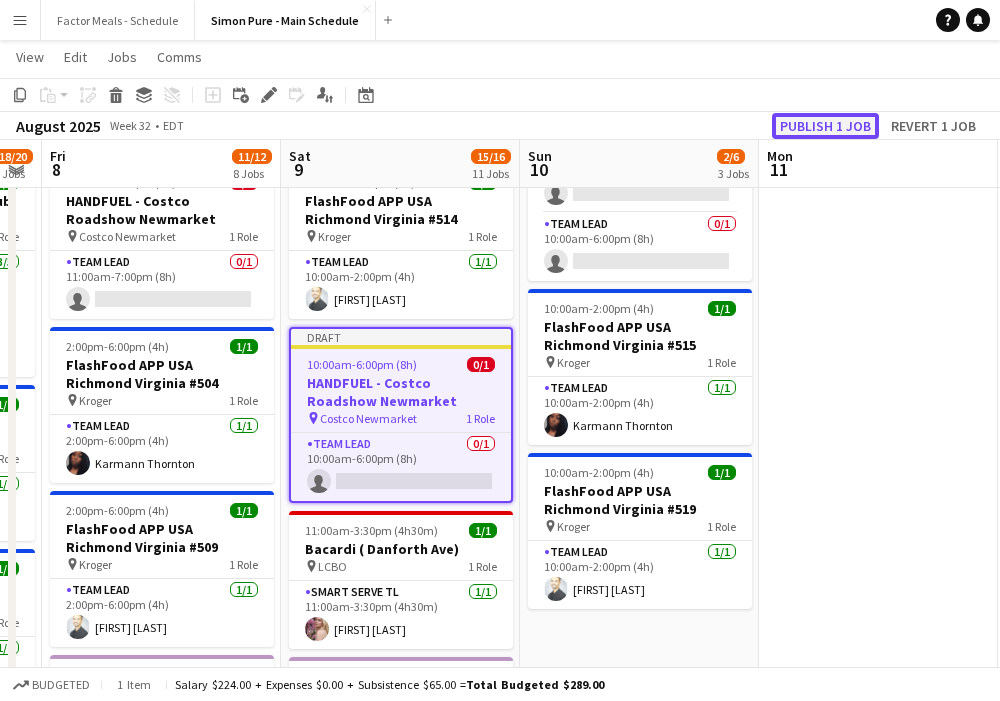click on "Publish 1 job" 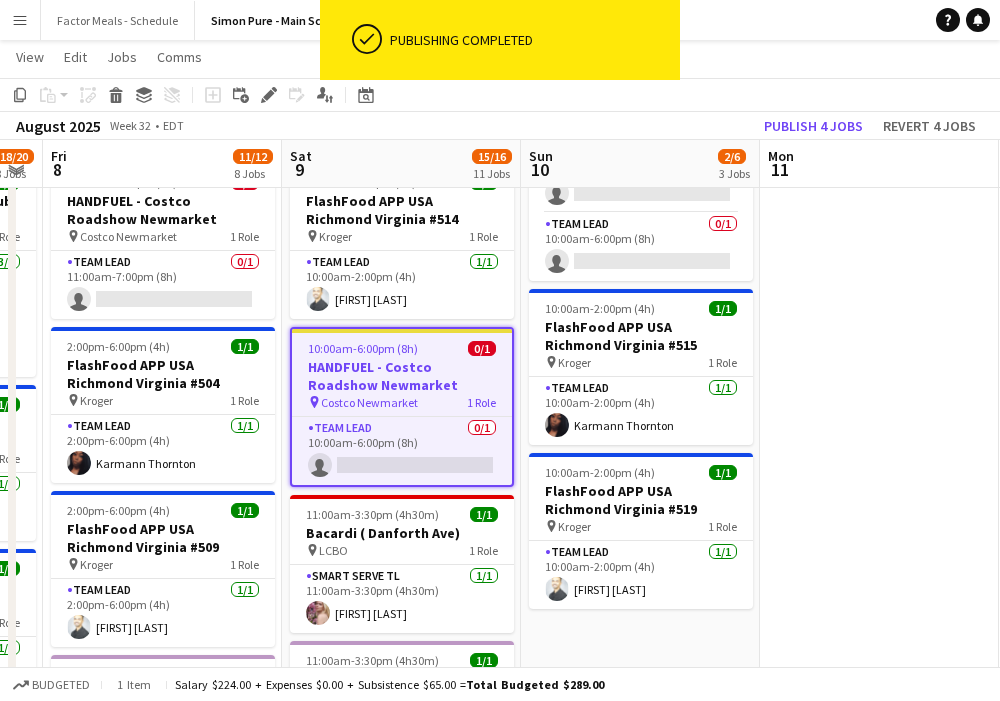 scroll, scrollTop: 0, scrollLeft: 957, axis: horizontal 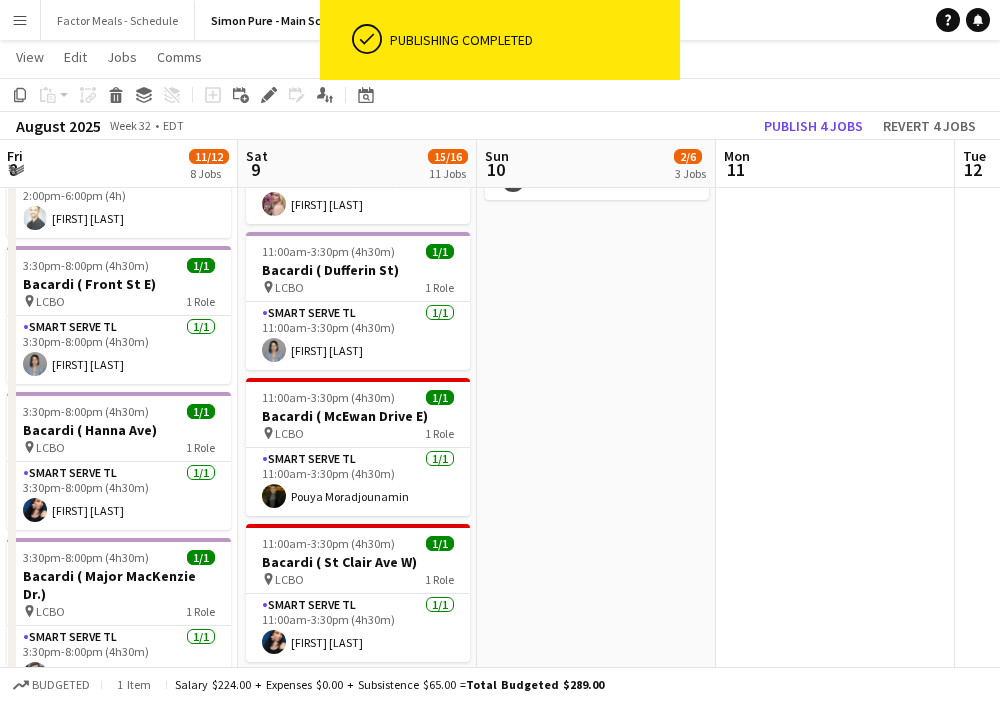click on "10:00am-6:00pm (8h)    0/4   FlashFood - Carytown Watermelon Festival
pin
Carytwon Watermelon Festival   2 Roles   Brand Ambassador    0/3   10:00am-6:00pm (8h)
single-neutral-actions
single-neutral-actions
single-neutral-actions
Team Lead   0/1   10:00am-6:00pm (8h)
single-neutral-actions
10:00am-2:00pm (4h)    1/1   FlashFood APP USA Richmond Virginia #515
pin
Kroger   1 Role   Team Lead   1/1   10:00am-2:00pm (4h)
[FIRST] [LAST]     10:00am-2:00pm (4h)    1/1   FlashFood APP USA Richmond Virginia #519
pin
Kroger   1 Role   Team Lead   1/1   10:00am-2:00pm (4h)
[FIRST] [LAST]" at bounding box center [596, 1052] 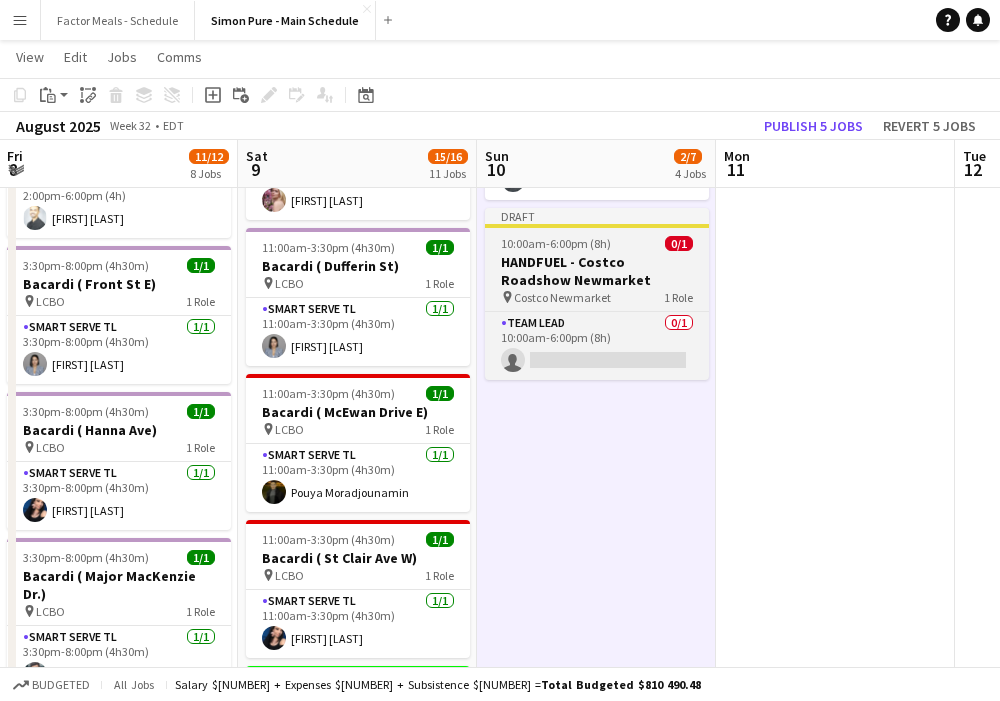 click on "HANDFUEL - Costco Roadshow Newmarket" at bounding box center [597, 271] 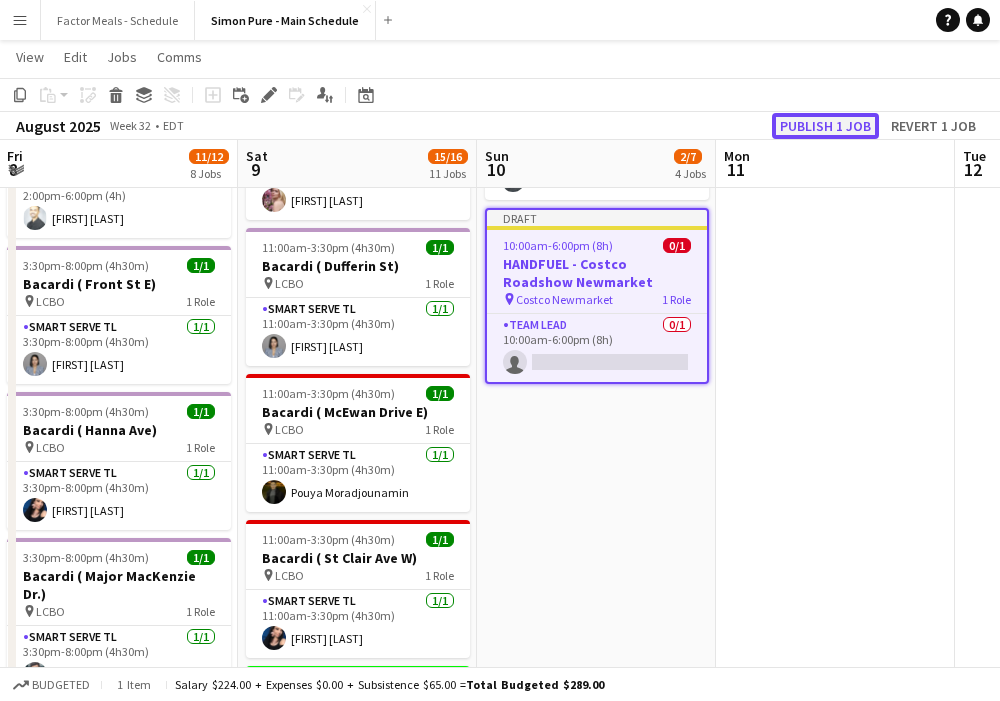 click on "Publish 1 job" 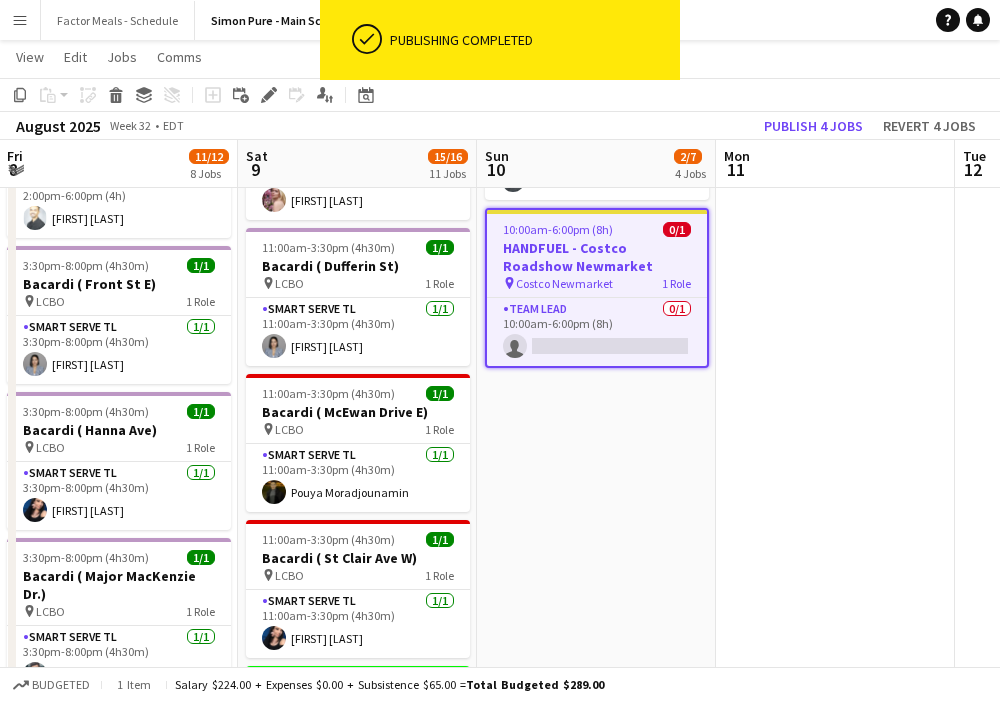 click at bounding box center [835, 1052] 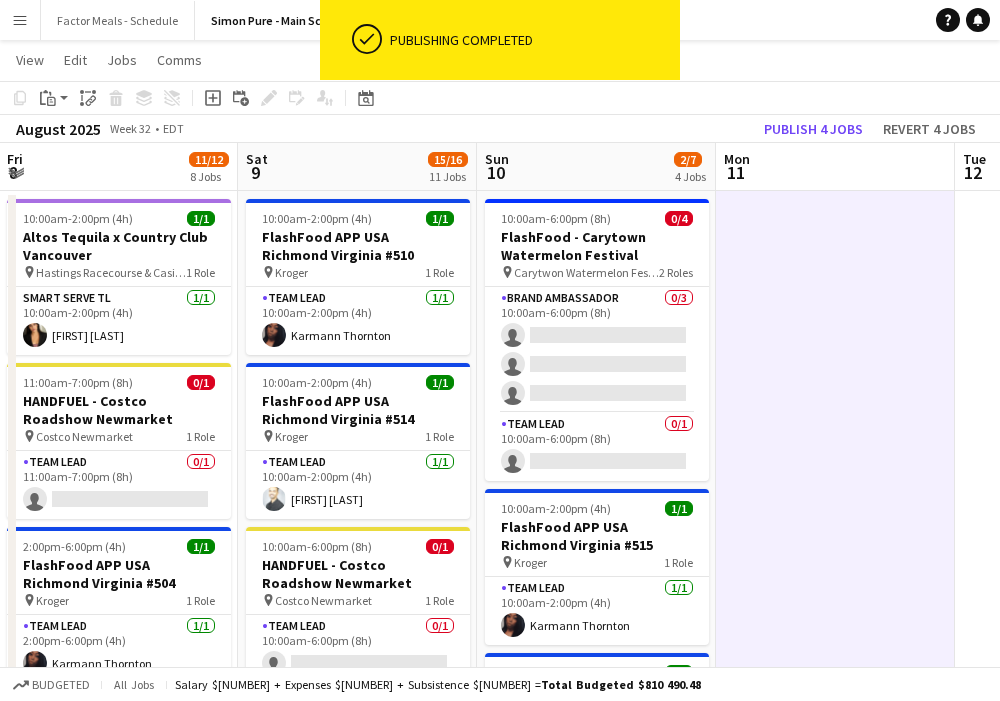 scroll, scrollTop: 0, scrollLeft: 0, axis: both 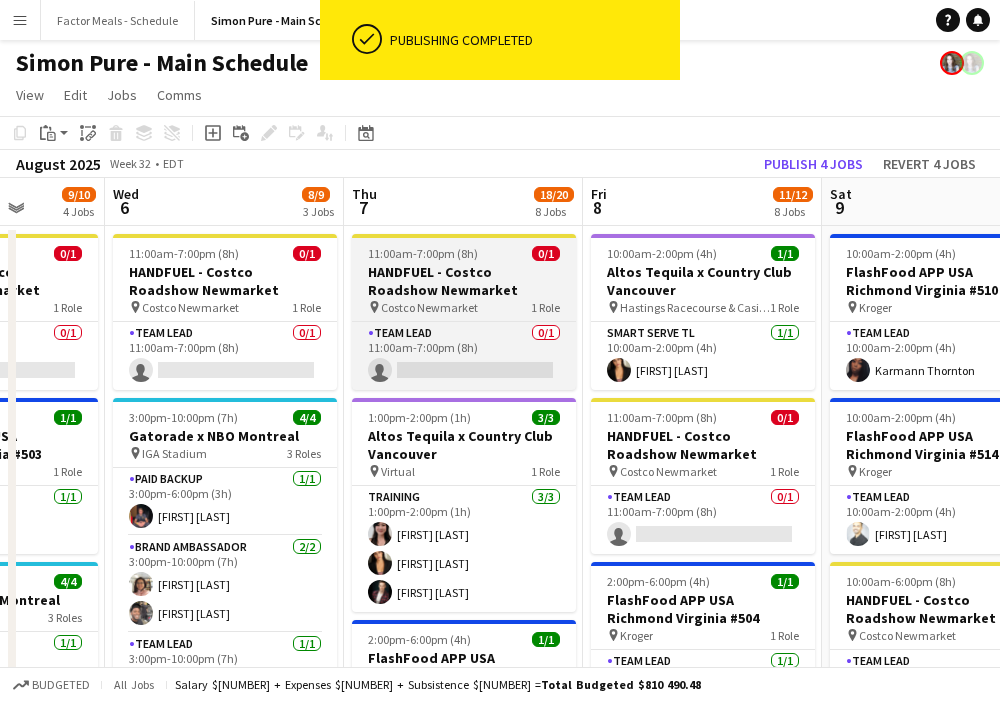 click on "HANDFUEL - Costco Roadshow Newmarket" at bounding box center (464, 281) 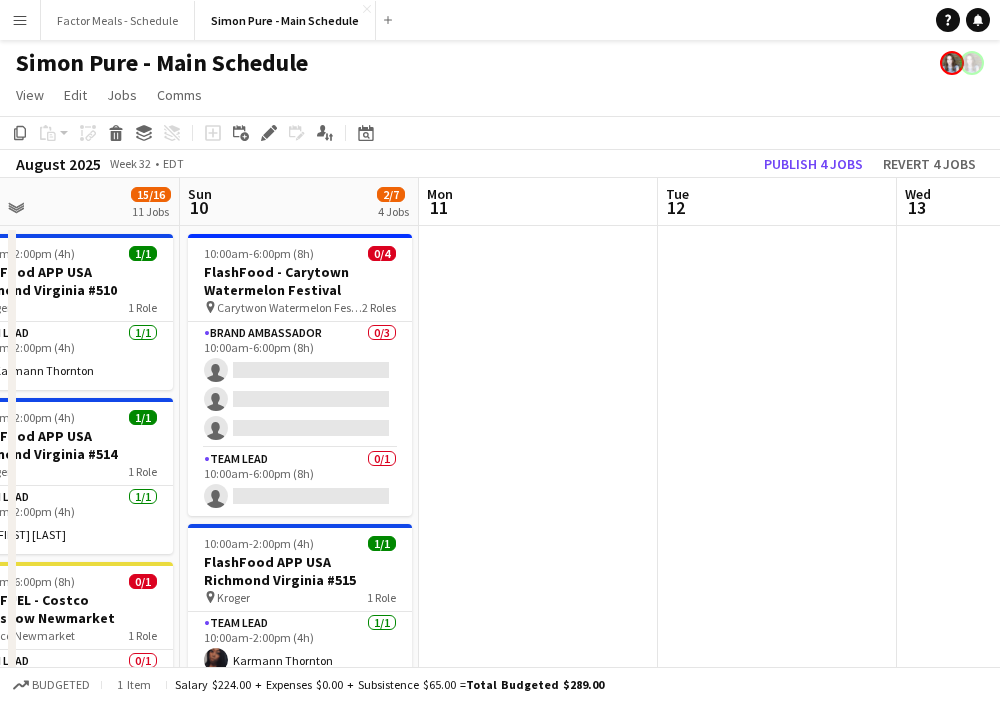 scroll, scrollTop: 0, scrollLeft: 687, axis: horizontal 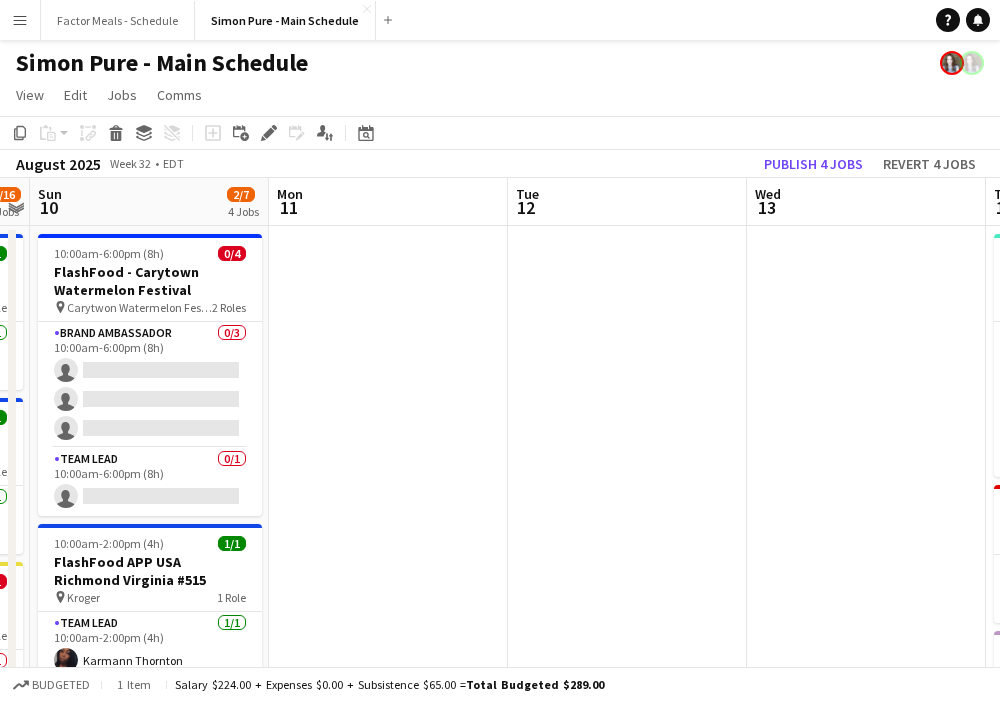 click at bounding box center (388, 1696) 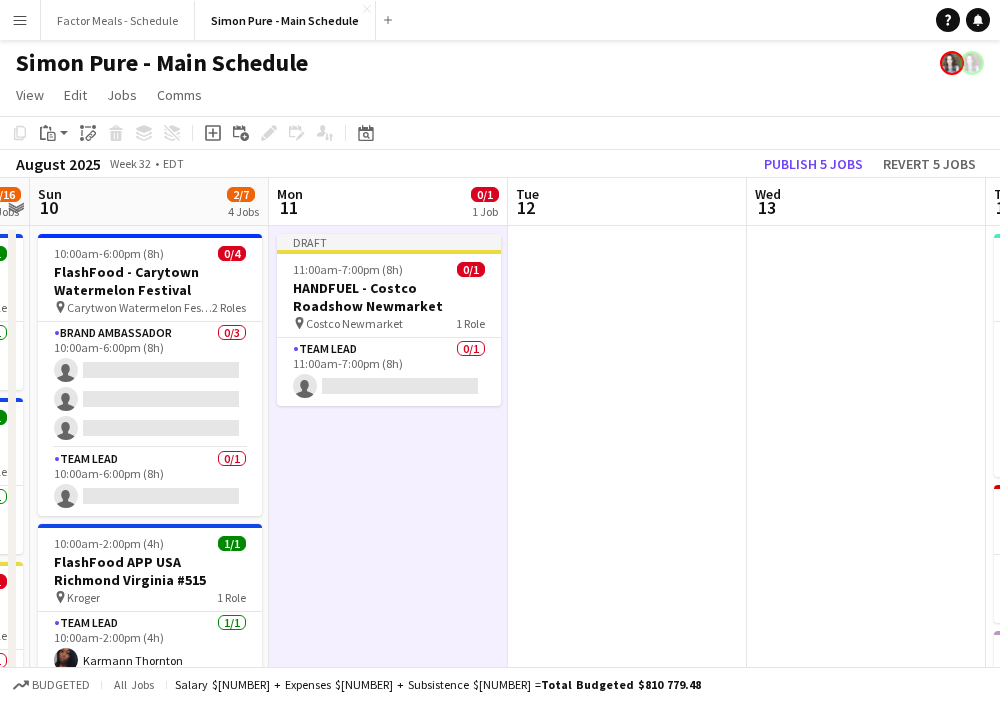 click on "Draft   11:00am-7:00pm (8h)    0/1   HANDFUEL - Costco Roadshow Newmarket
pin
Costco Newmarket   1 Role   Team Lead   0/1   11:00am-7:00pm (8h)
single-neutral-actions" at bounding box center (388, 1696) 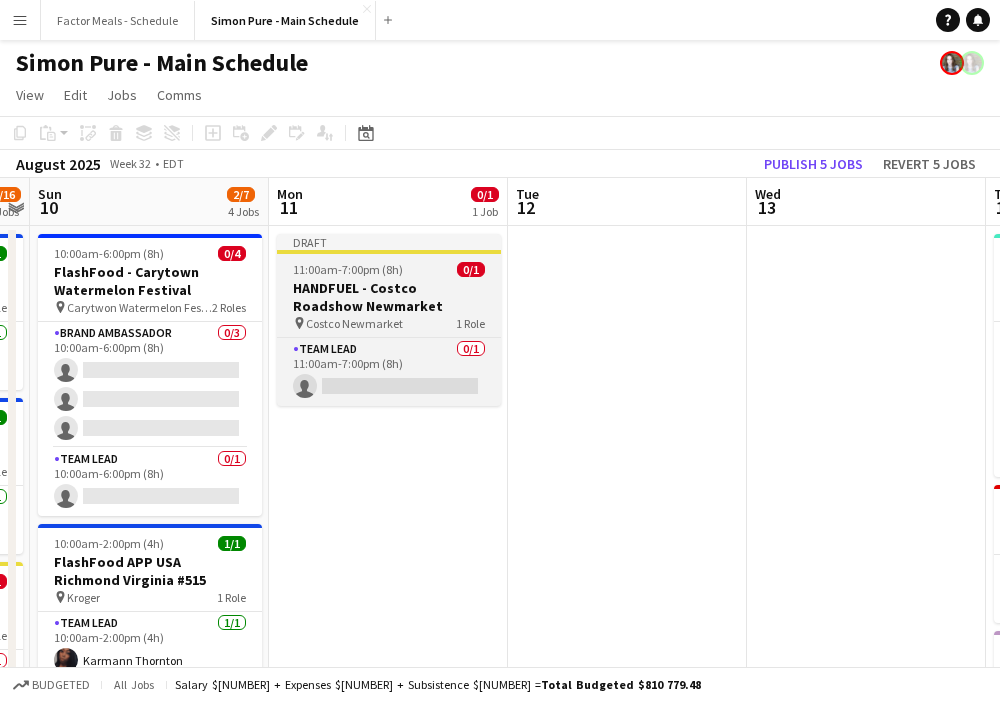 click on "11:00am-7:00pm (8h)    0/1" at bounding box center (389, 269) 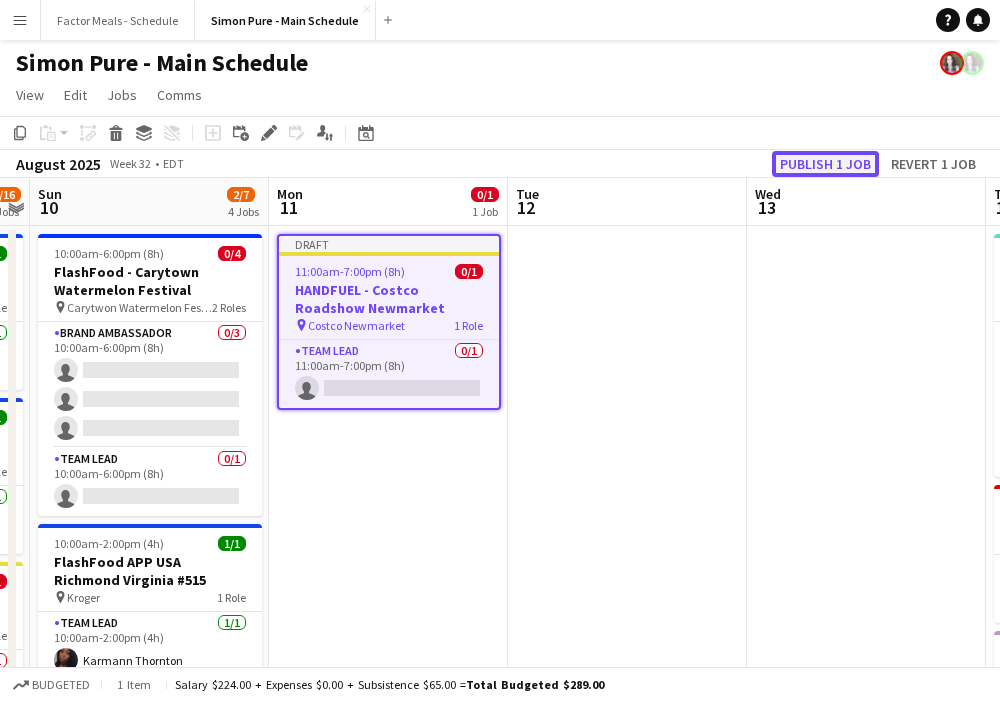 click on "Publish 1 job" 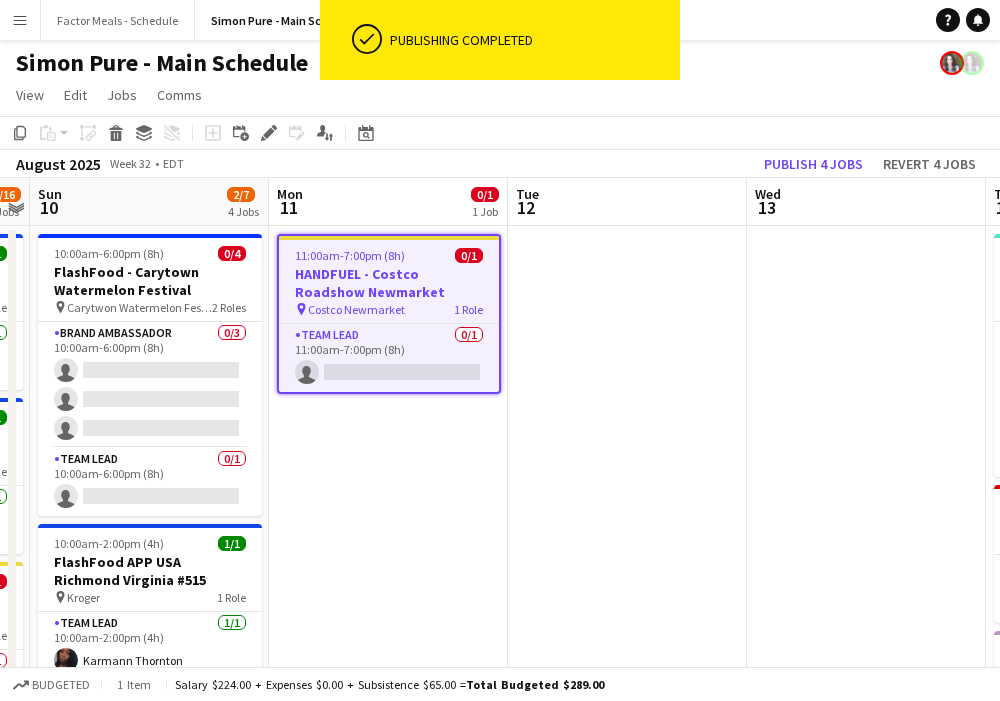 click at bounding box center [627, 1696] 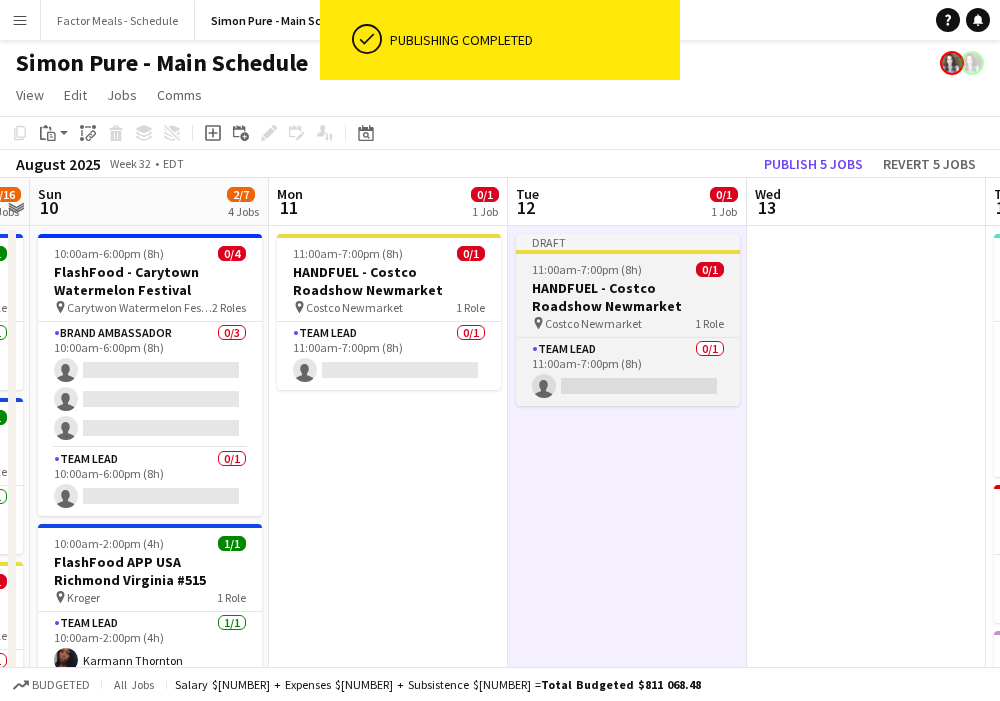 click on "Draft   11:00am-7:00pm (8h)    0/1   HANDFUEL - Costco Roadshow Newmarket
pin
Costco Newmarket   1 Role   Team Lead   0/1   11:00am-7:00pm (8h)
single-neutral-actions" at bounding box center (628, 320) 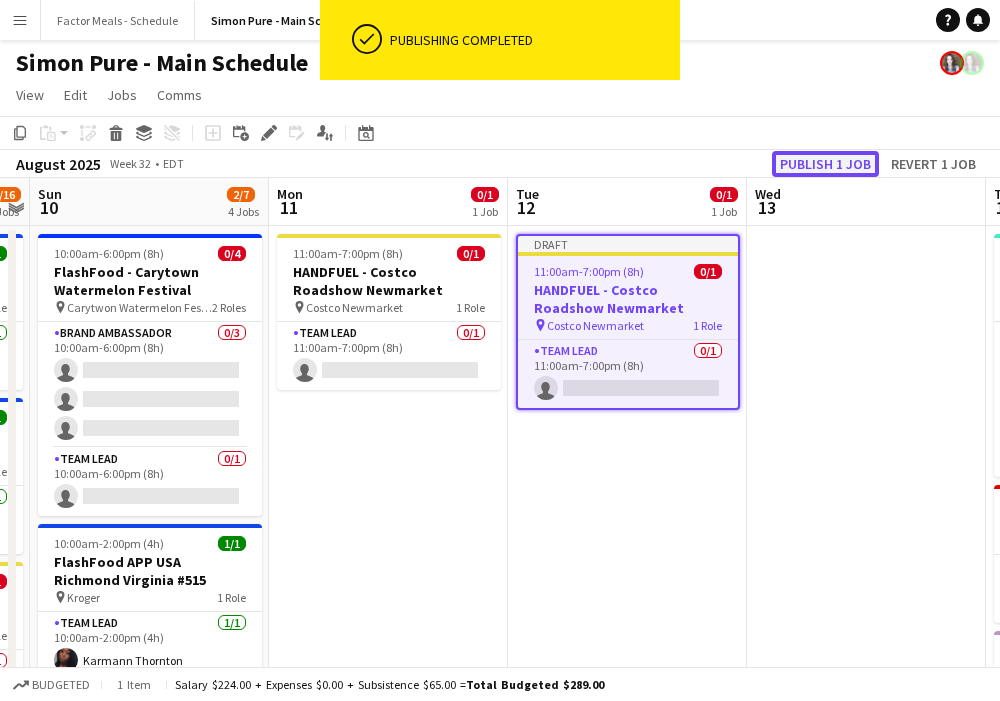 click on "Publish 1 job" 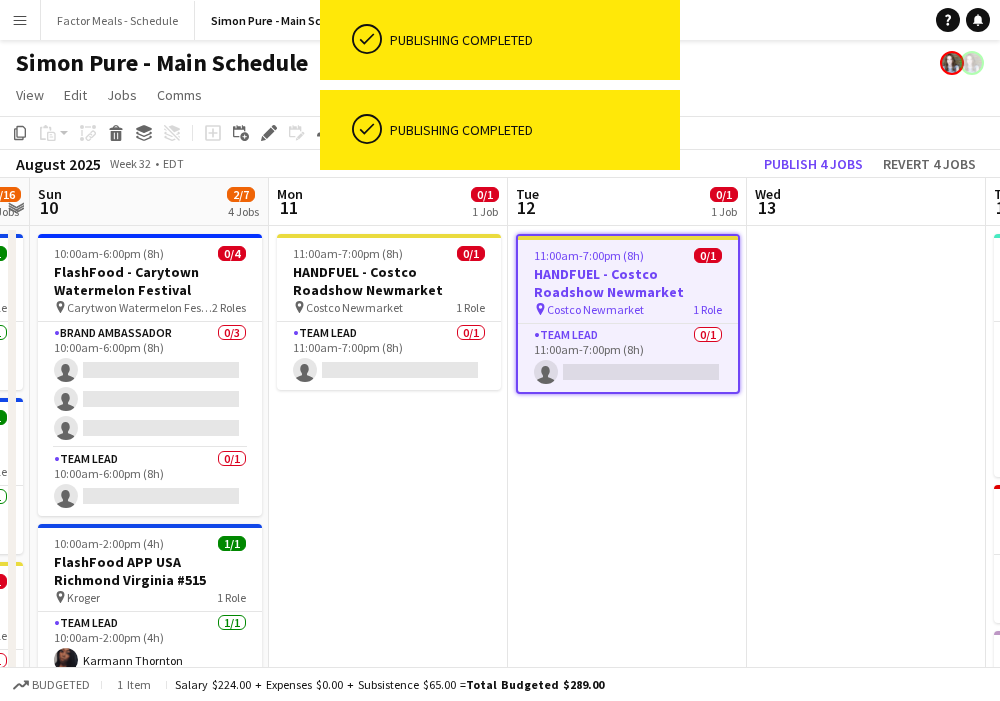 click at bounding box center [866, 1696] 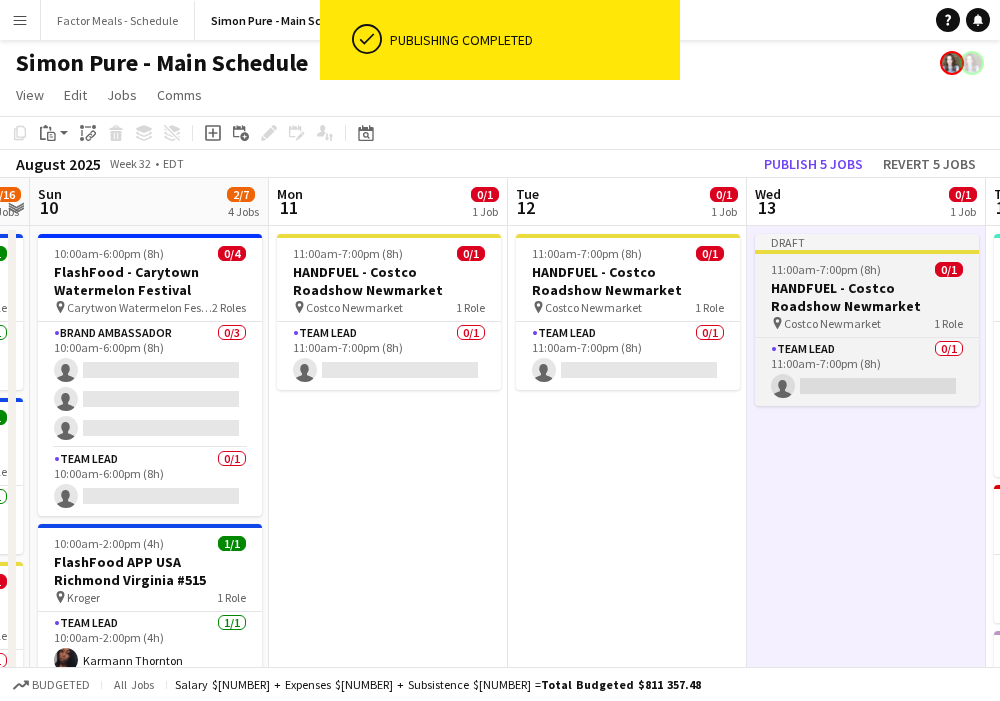click on "Draft" at bounding box center (867, 242) 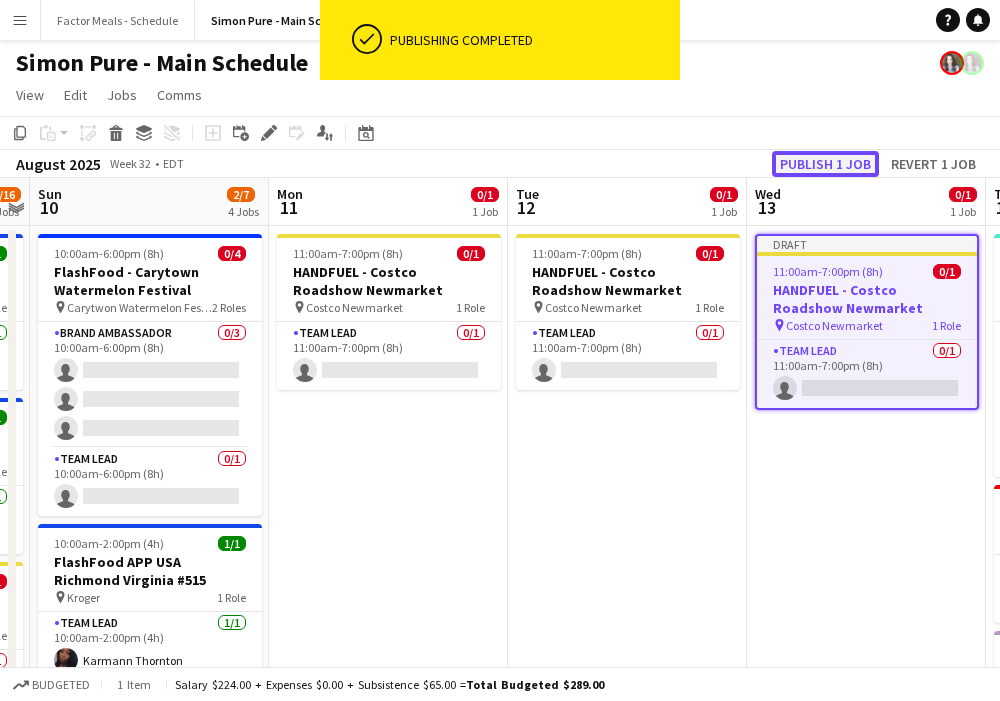 click on "Publish 1 job" 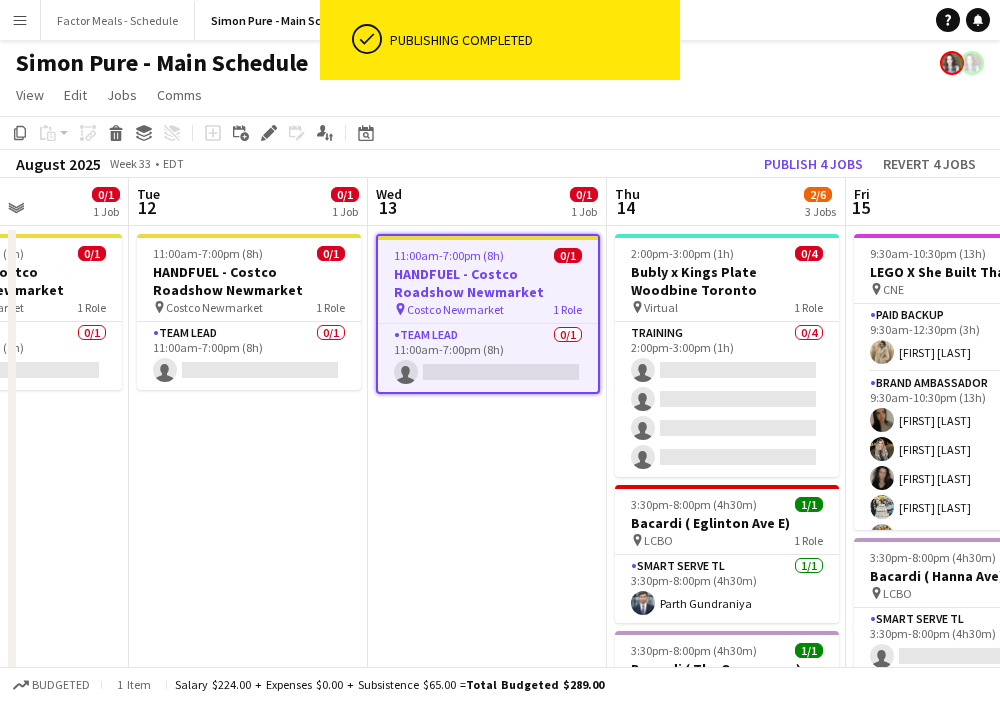 scroll, scrollTop: 0, scrollLeft: 633, axis: horizontal 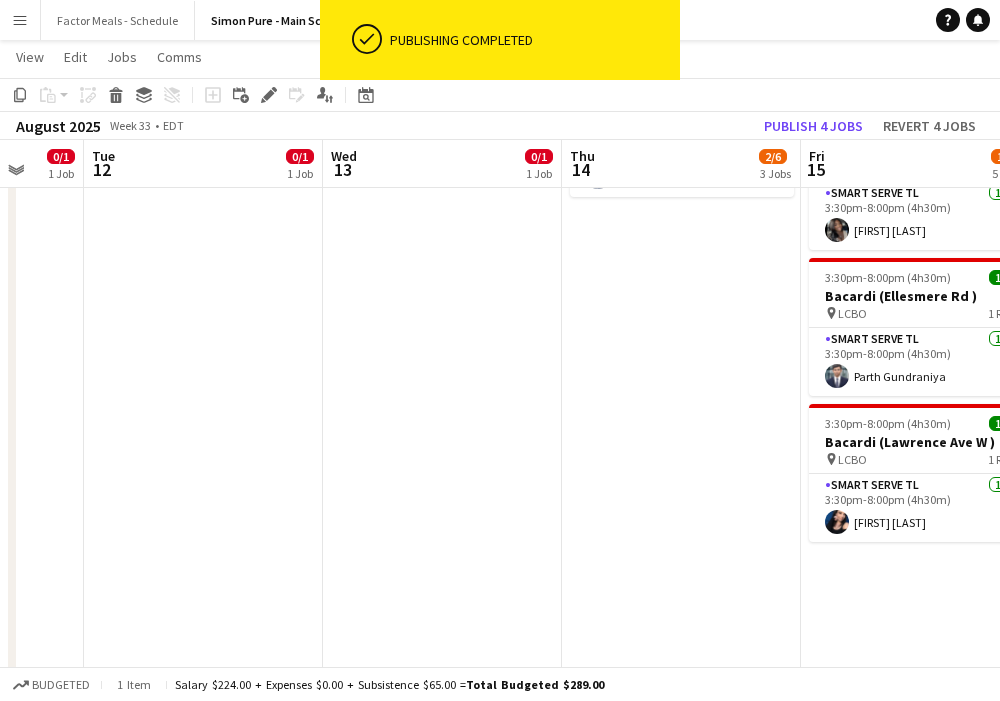 click on "2:00pm-3:00pm (1h)    0/4   Bubly x Kings Plate Woodbine Toronto
pin
Virtual   1 Role   Training   0/4   2:00pm-3:00pm (1h)
single-neutral-actions
single-neutral-actions
single-neutral-actions
single-neutral-actions
3:30pm-8:00pm (4h30m)    1/1   Bacardi ( Eglinton Ave E)
pin
LCBO    1 Role   Smart Serve TL   1/1   3:30pm-8:00pm (4h30m)
[FIRST] [LAST]     3:30pm-8:00pm (4h30m)    1/1   Bacardi ( The Queensway)
pin
LCBO    1 Role   Smart Serve TL   1/1   3:30pm-8:00pm (4h30m)
[FIRST] [LAST]" at bounding box center (681, 1124) 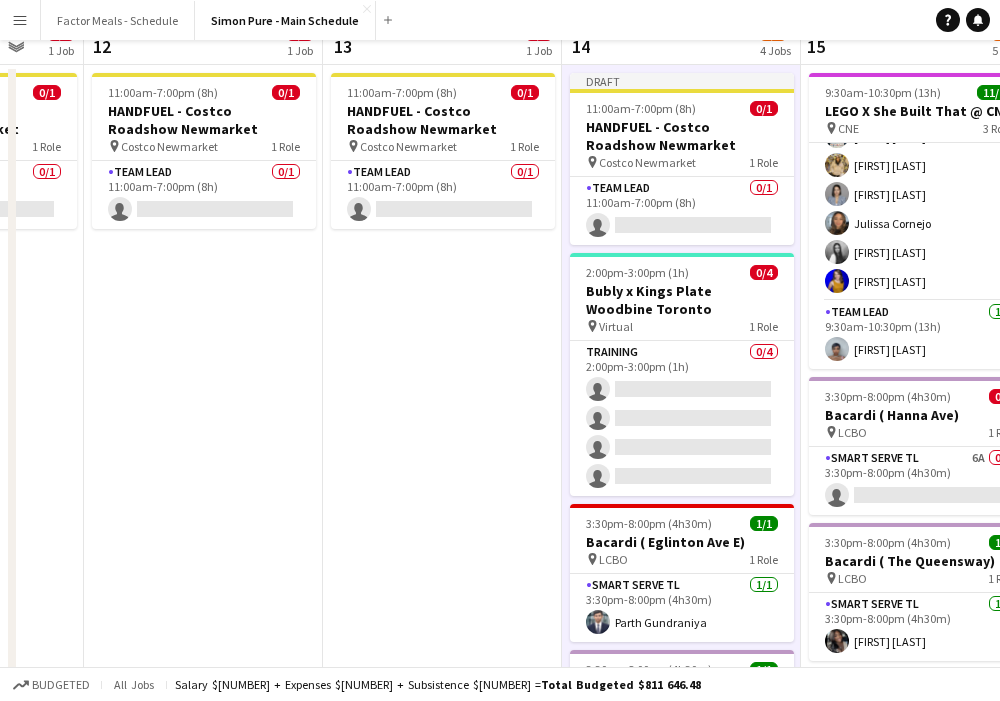 scroll, scrollTop: 0, scrollLeft: 0, axis: both 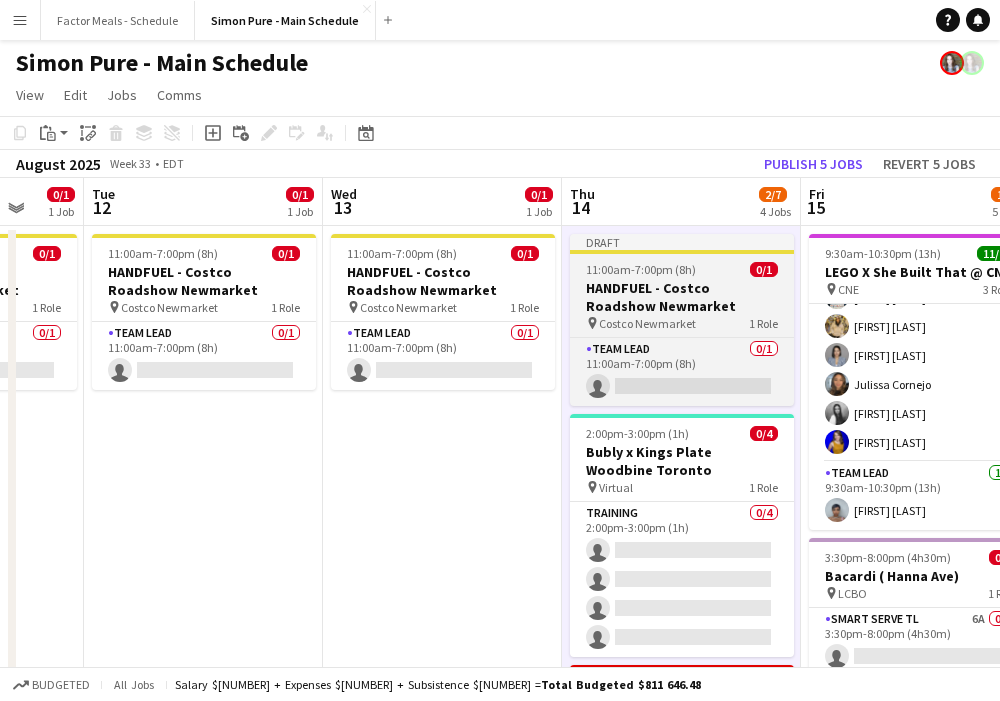 click on "Draft" at bounding box center (682, 242) 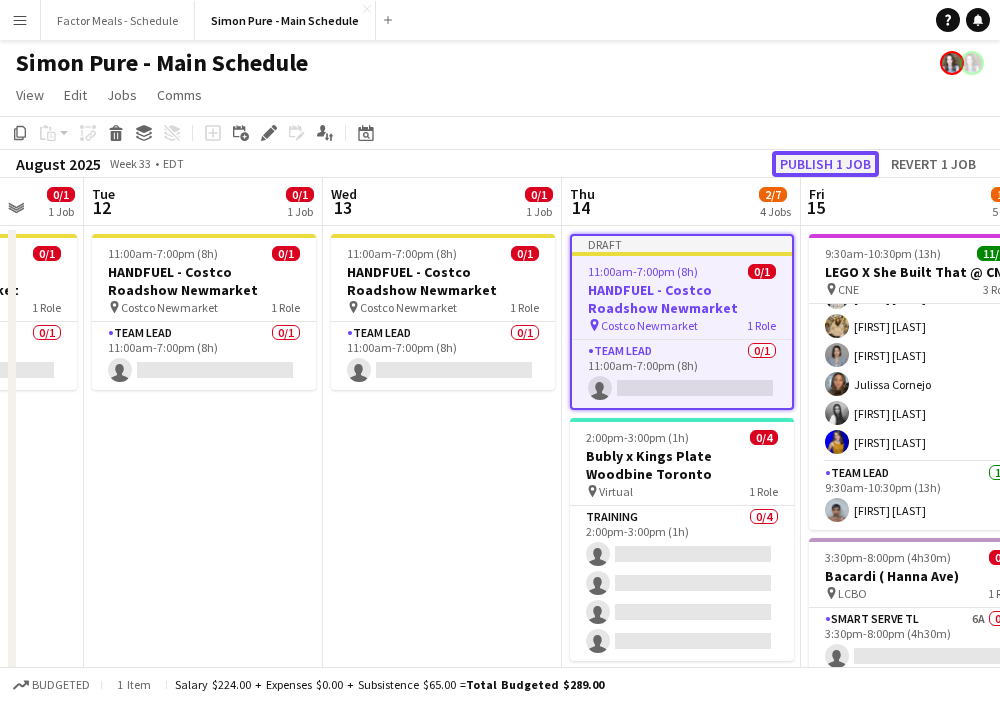 click on "Publish 1 job" 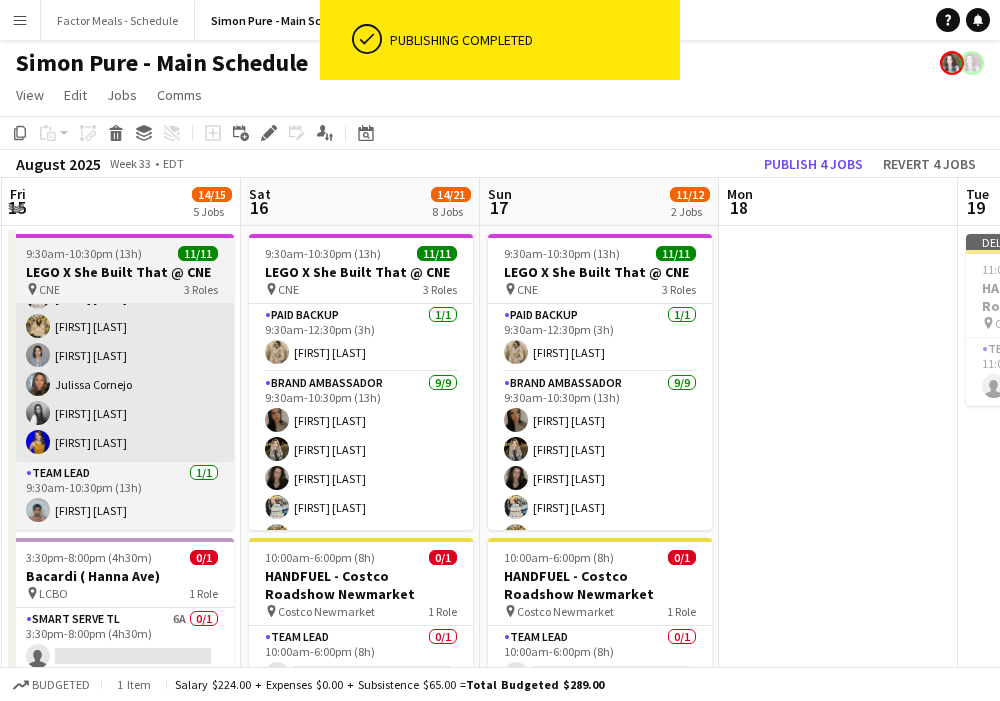 scroll, scrollTop: 0, scrollLeft: 512, axis: horizontal 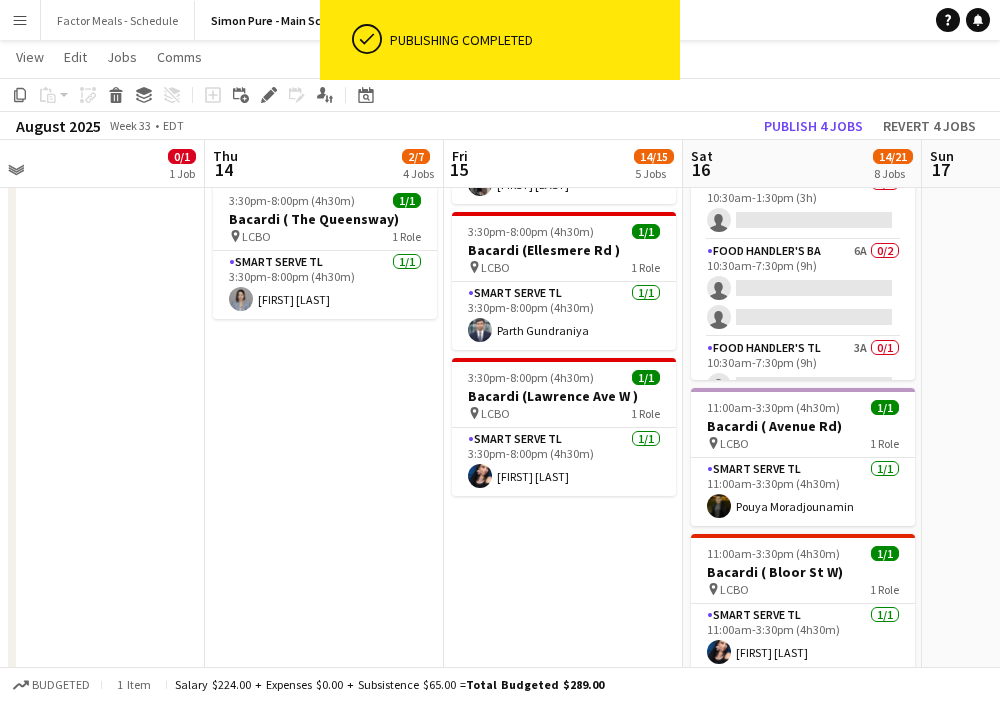 click on "9:30am-10:30pm (13h)    11/11   LEGO X She Built That @ CNE
pin
CNE   3 Roles   Paid Backup   1/1   9:30am-12:30pm (3h)
[FIRST] [LAST]  Brand Ambassador    9/9   9:30am-10:30pm (13h)
[FIRST] [LAST] [FIRST] [LAST] [FIRST] [LAST] [FIRST] [LAST] [FIRST] [LAST] [FIRST] [LAST] [FIRST] [LAST] [FIRST] [LAST]  Team Lead   1/1   9:30am-10:30pm (13h)
[FIRST] [LAST]     3:30pm-8:00pm (4h30m)    0/1   Bacardi ( Hanna Ave)
pin
LCBO    1 Role   Smart Serve TL   6A   0/1   3:30pm-8:00pm (4h30m)
single-neutral-actions
3:30pm-8:00pm (4h30m)    1/1   Bacardi ( The Queensway)
pin
LCBO    1 Role   Smart Serve TL   1/1   3:30pm-8:00pm (4h30m)
[FIRST] [LAST]     3:30pm-8:00pm (4h30m)    1/1   Bacardi (Ellesmere Rd )
pin
LCBO    1 Role   Smart Serve TL   1/1   3:30pm-8:00pm (4h30m)
[FIRST] [LAST]     3:30pm-8:00pm (4h30m)   pin" at bounding box center (563, 1078) 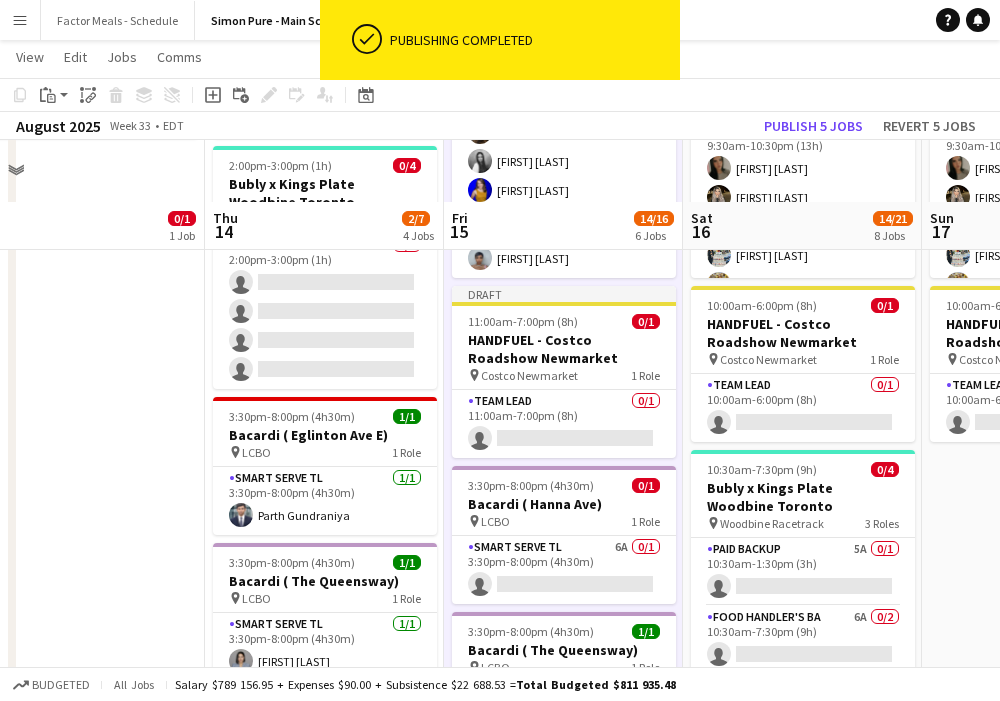 scroll, scrollTop: 177, scrollLeft: 0, axis: vertical 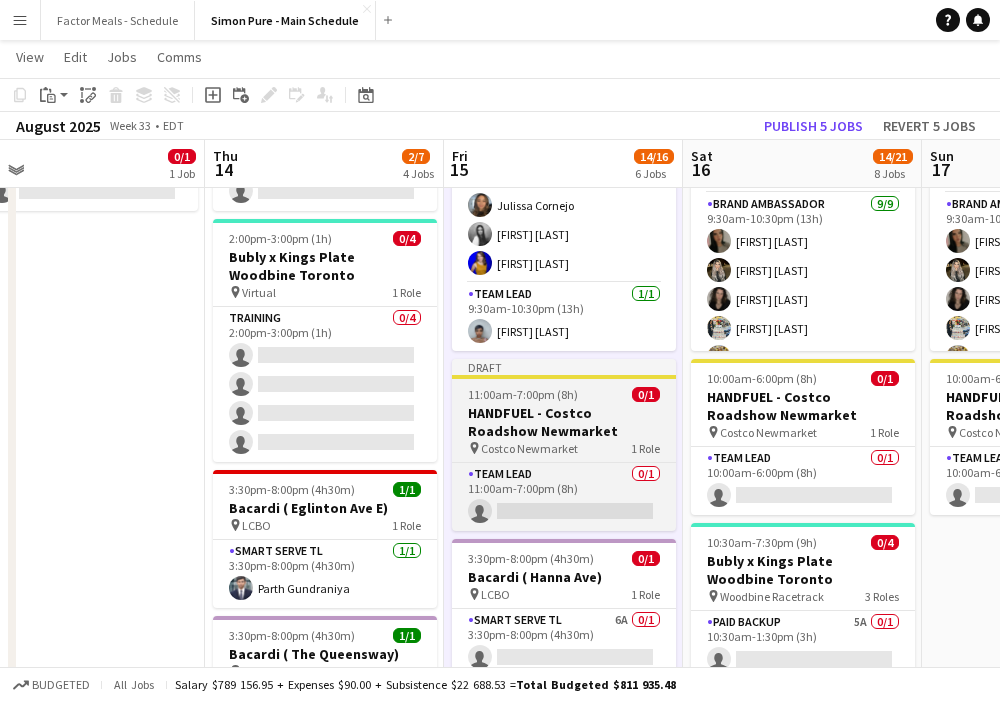 click on "HANDFUEL - Costco Roadshow Newmarket" at bounding box center [564, 422] 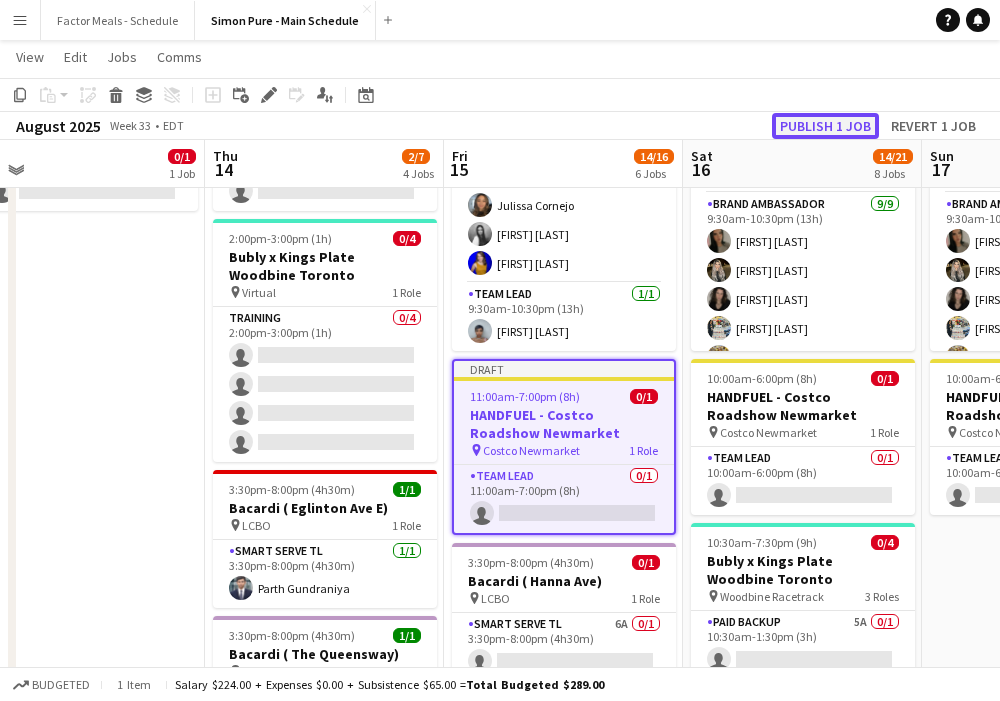 click on "Publish 1 job" 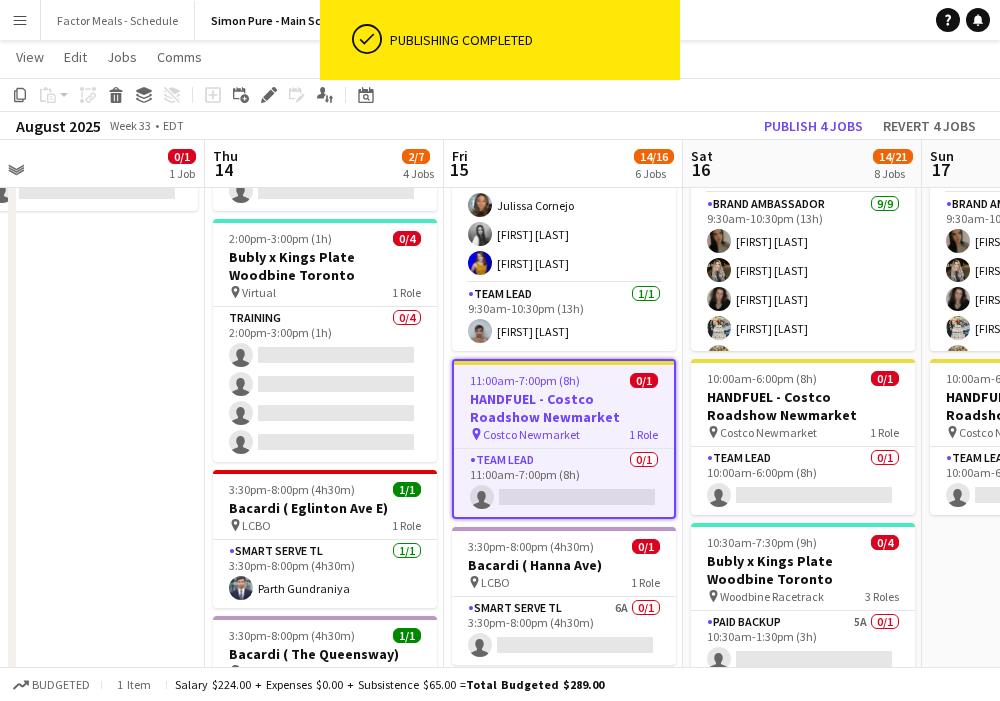 click on "[MONTH] [YEAR]   Week [NUMBER]
•   EDT   Publish [NUMBER] jobs   Revert [NUMBER] jobs" 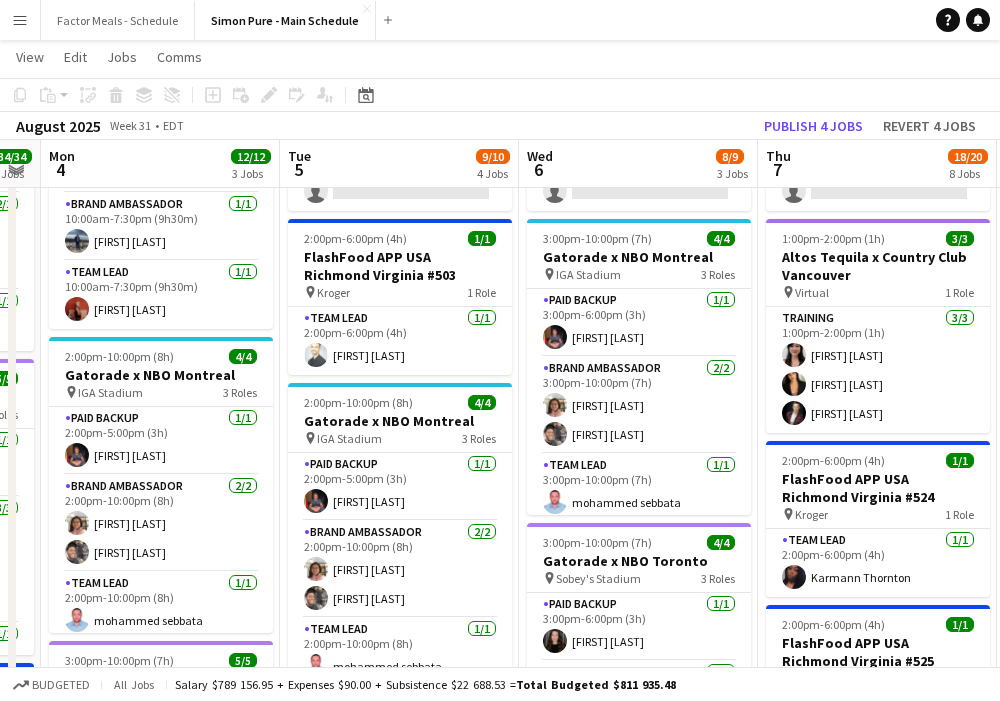 scroll, scrollTop: 0, scrollLeft: 643, axis: horizontal 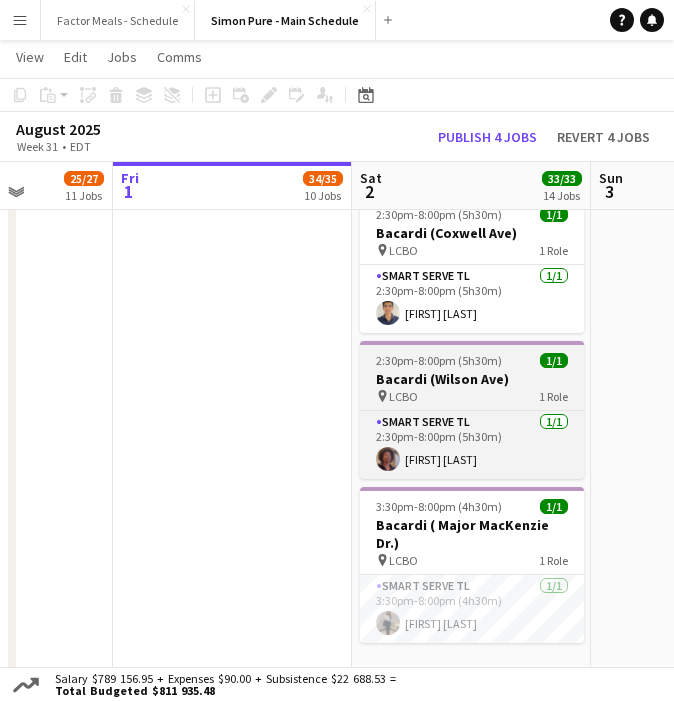 click on "Bacardi (Wilson Ave)" at bounding box center [472, 379] 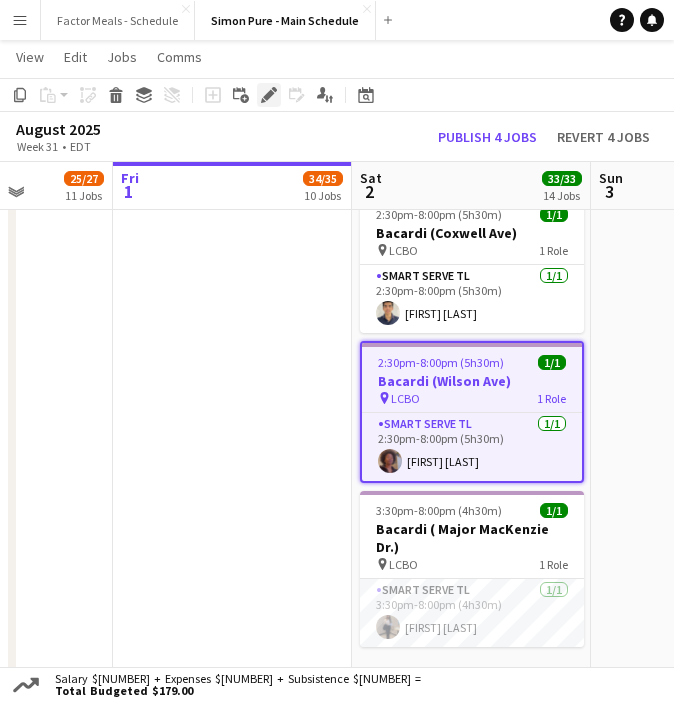 click on "Edit" 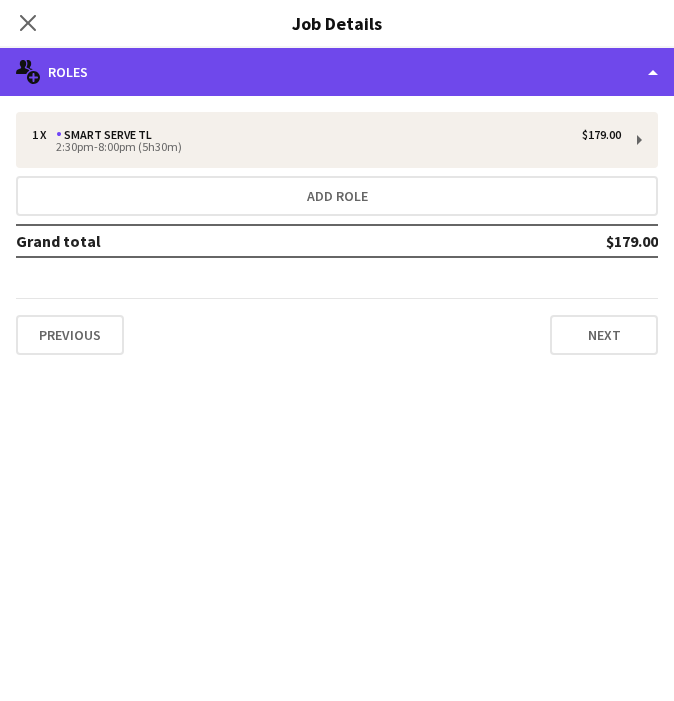 click on "multiple-users-add
Roles" 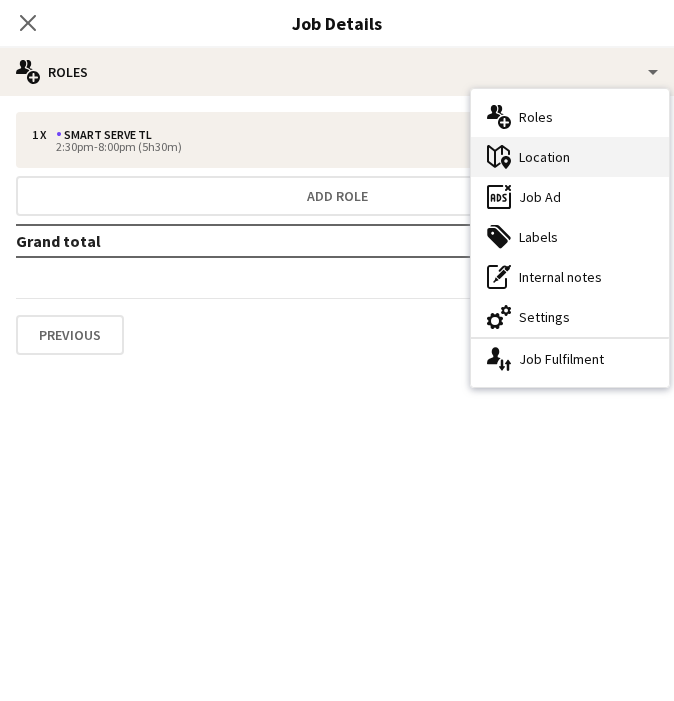 click on "maps-pin-1
Location" at bounding box center (570, 157) 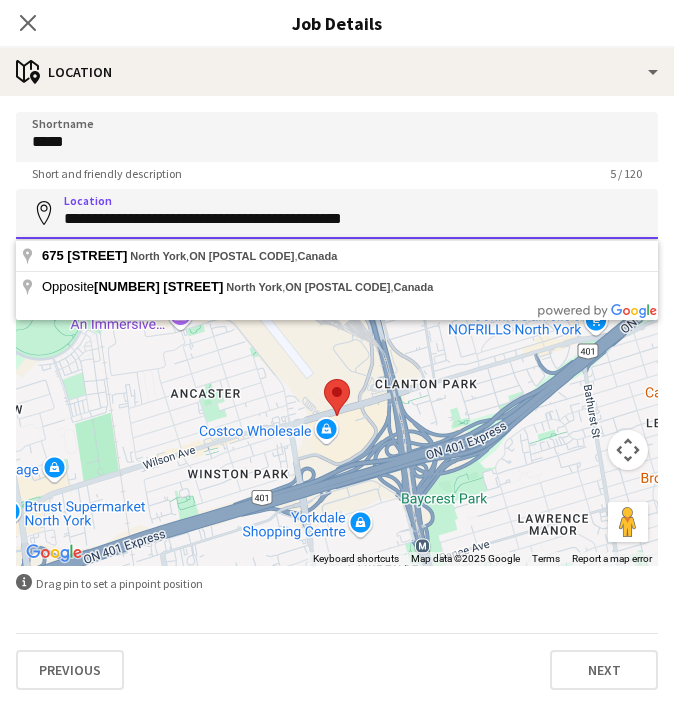drag, startPoint x: 410, startPoint y: 219, endPoint x: 63, endPoint y: 220, distance: 347.00143 